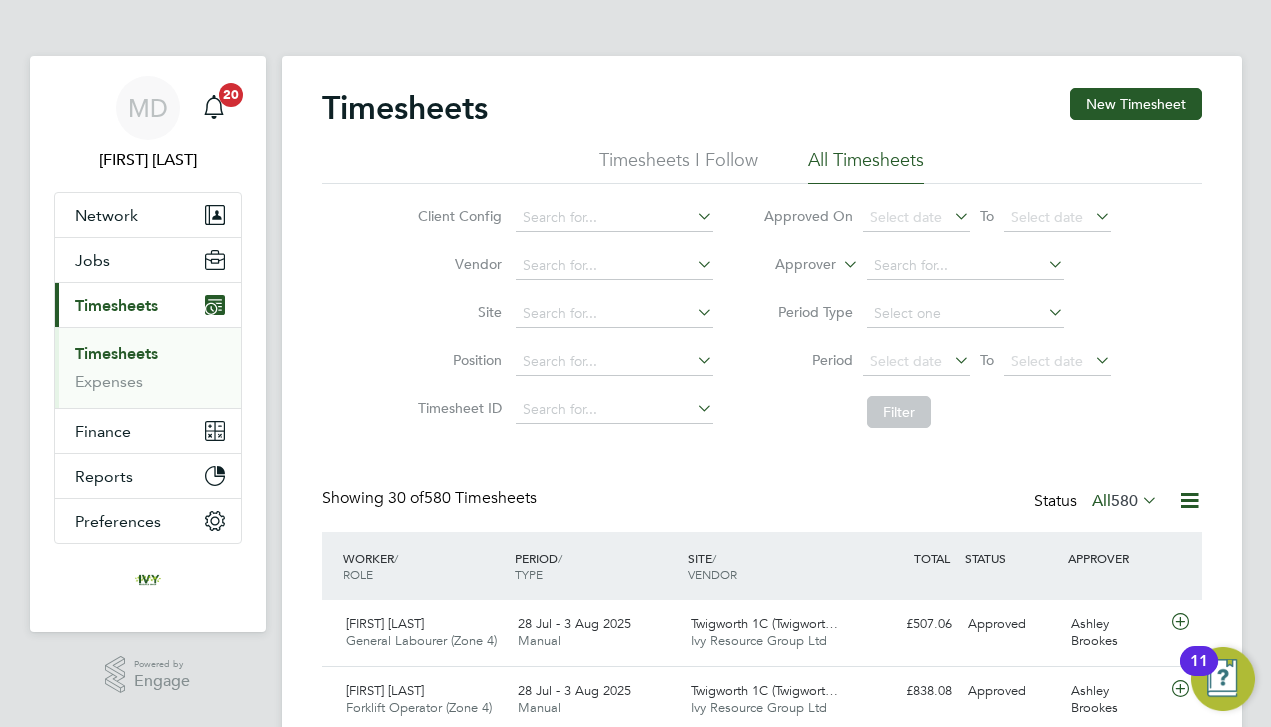 scroll, scrollTop: 0, scrollLeft: 0, axis: both 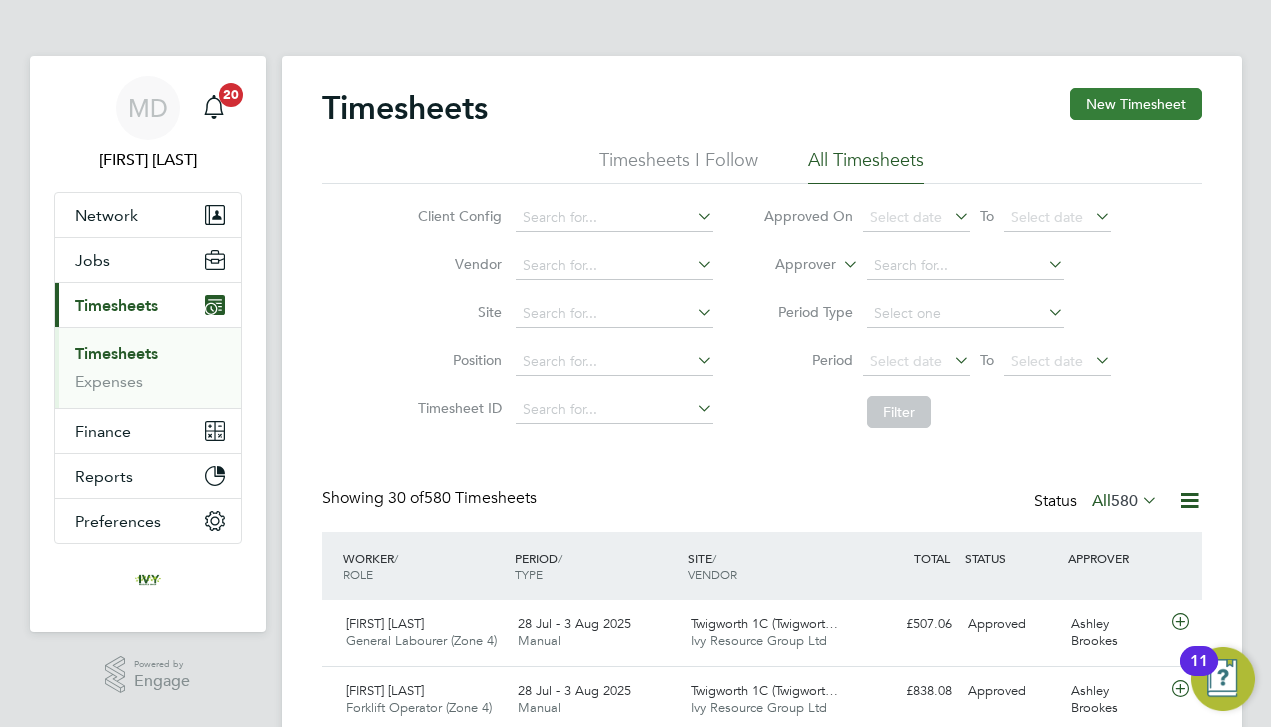click on "New Timesheet" 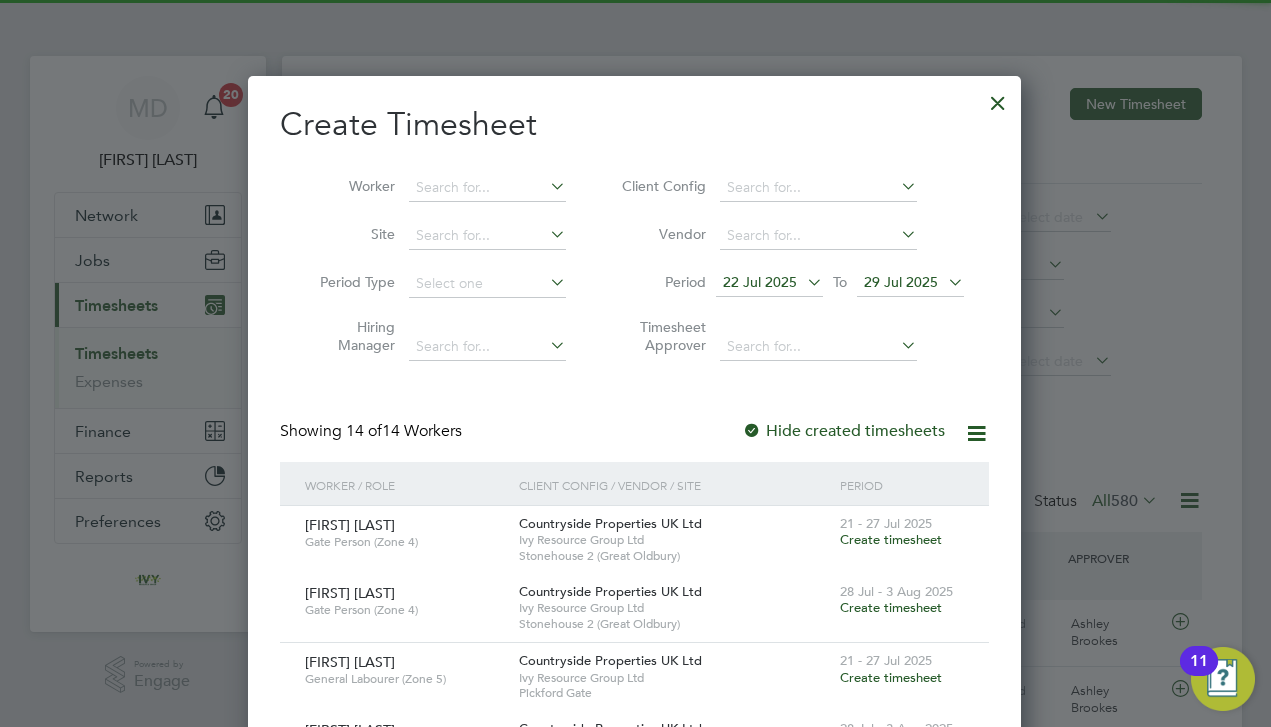 click on "[FIRST] [LAST]   Gate Person (Zone 4)" at bounding box center [407, 533] 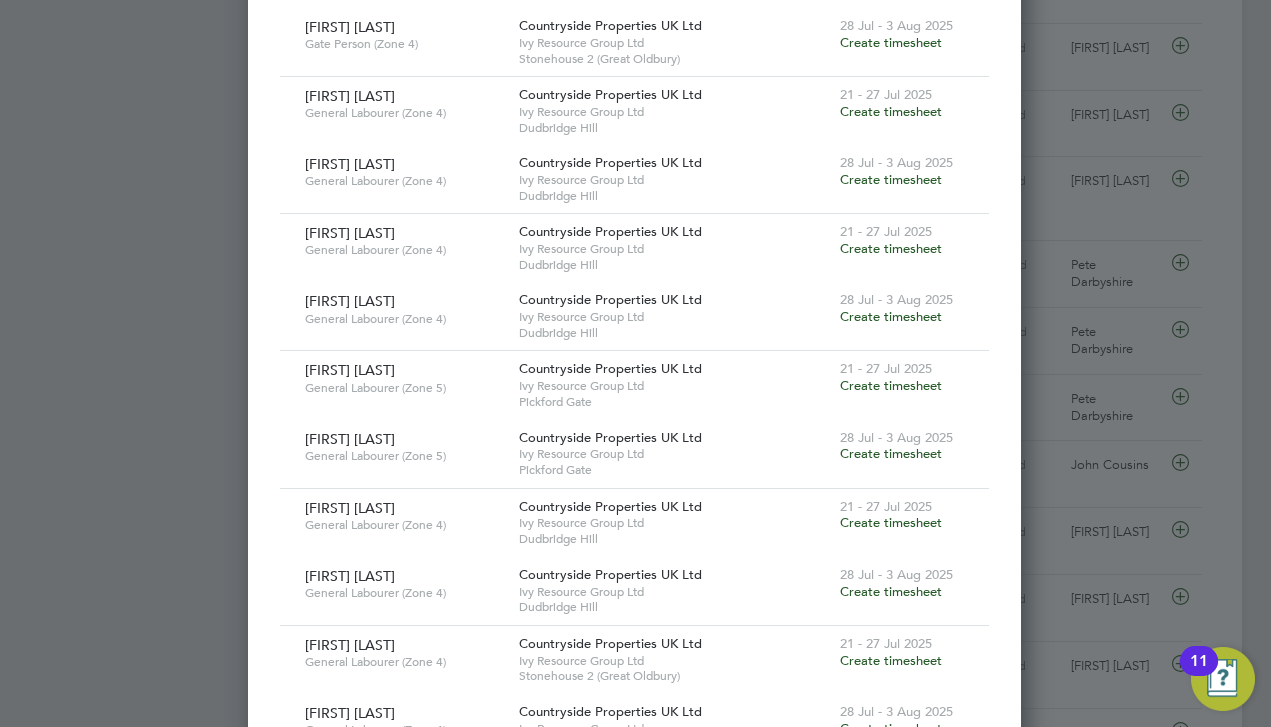 click on "Create timesheet" at bounding box center (891, 453) 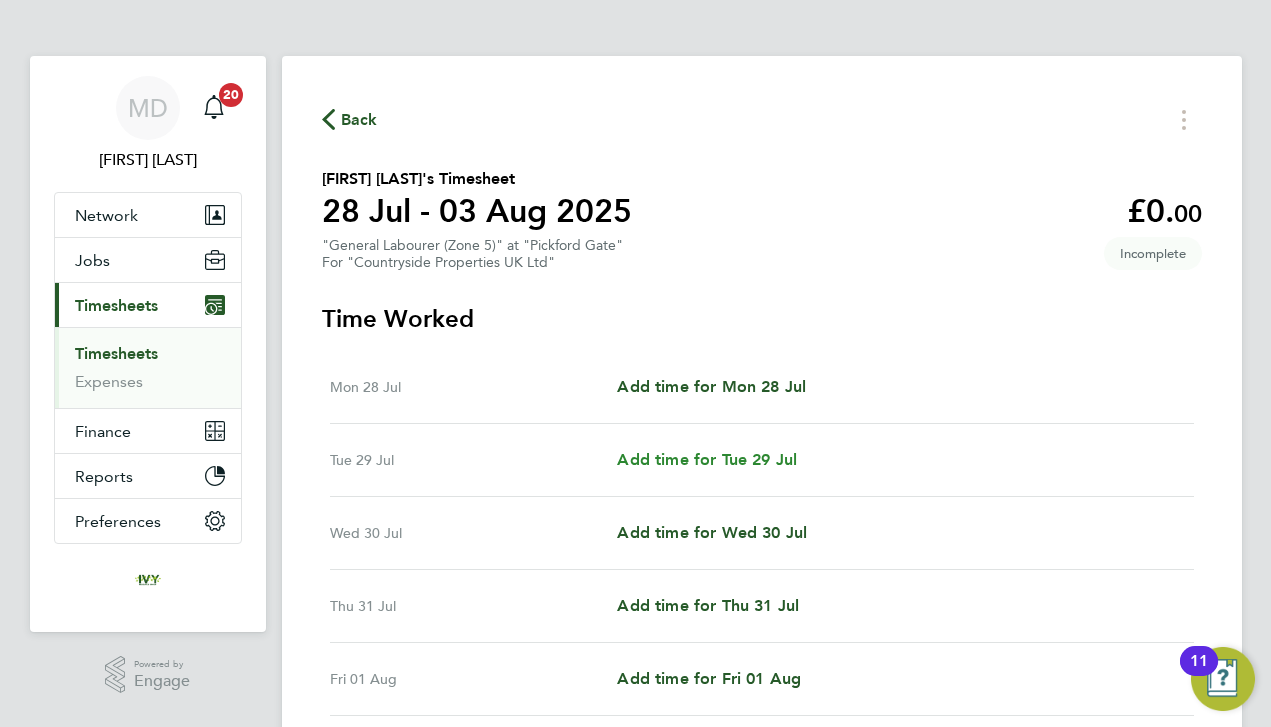 click on "Add time for Tue 29 Jul" at bounding box center [707, 459] 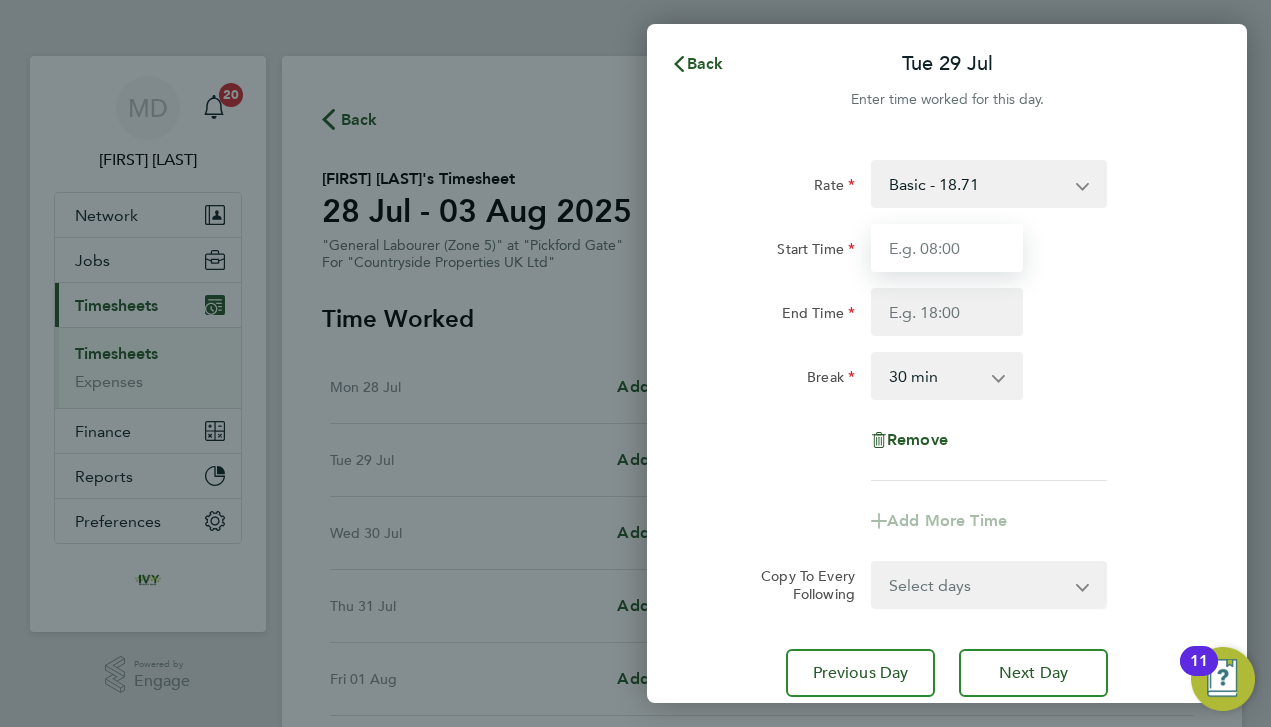 click on "Start Time" at bounding box center (947, 248) 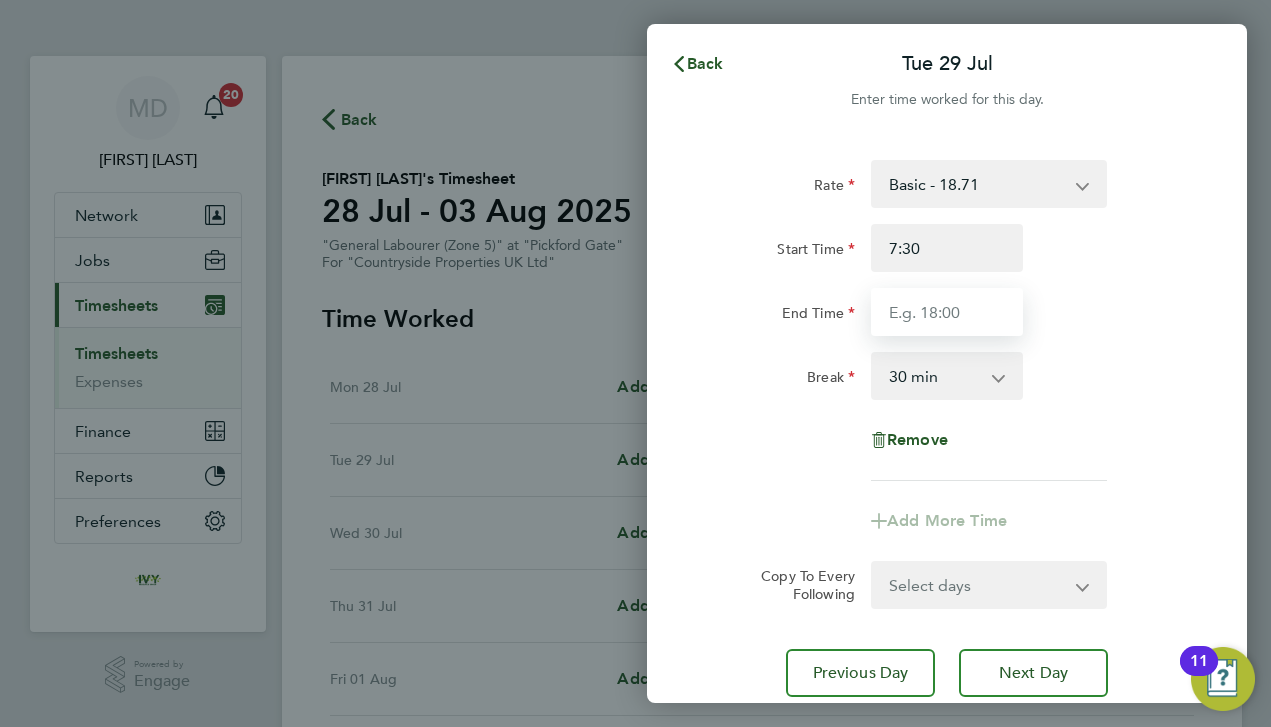 type on "07:30" 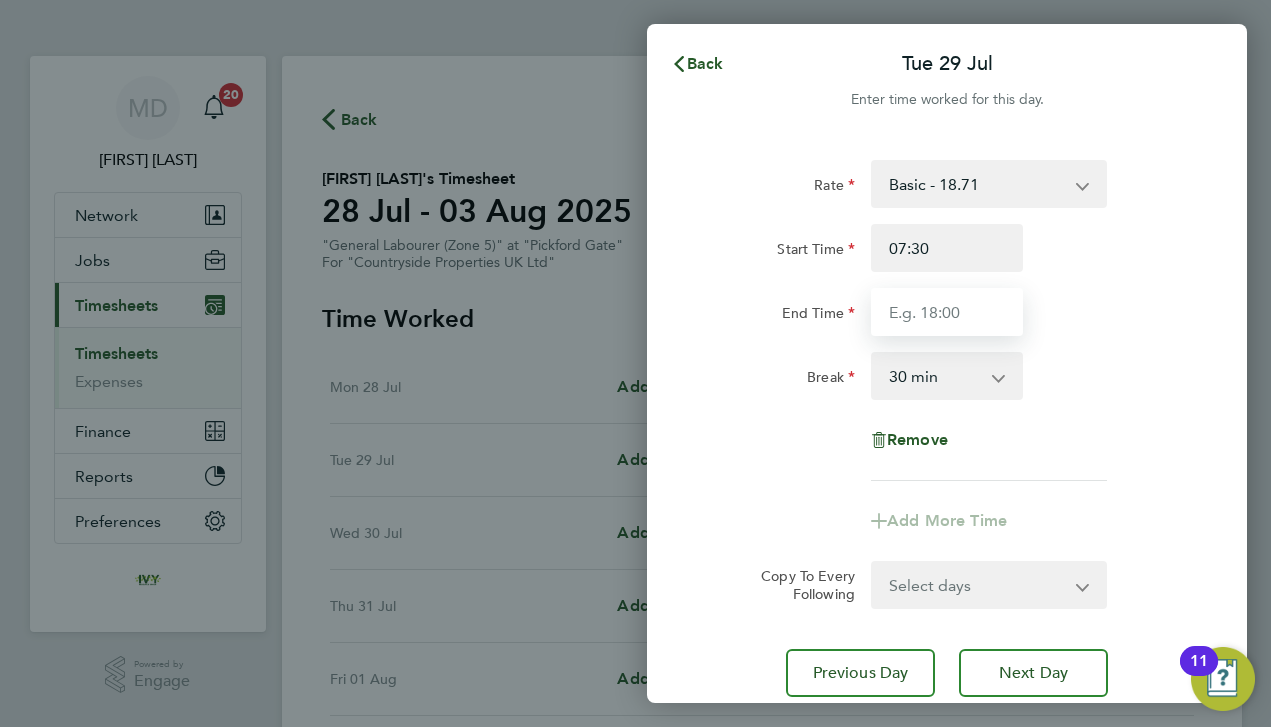 click on "End Time" at bounding box center (947, 312) 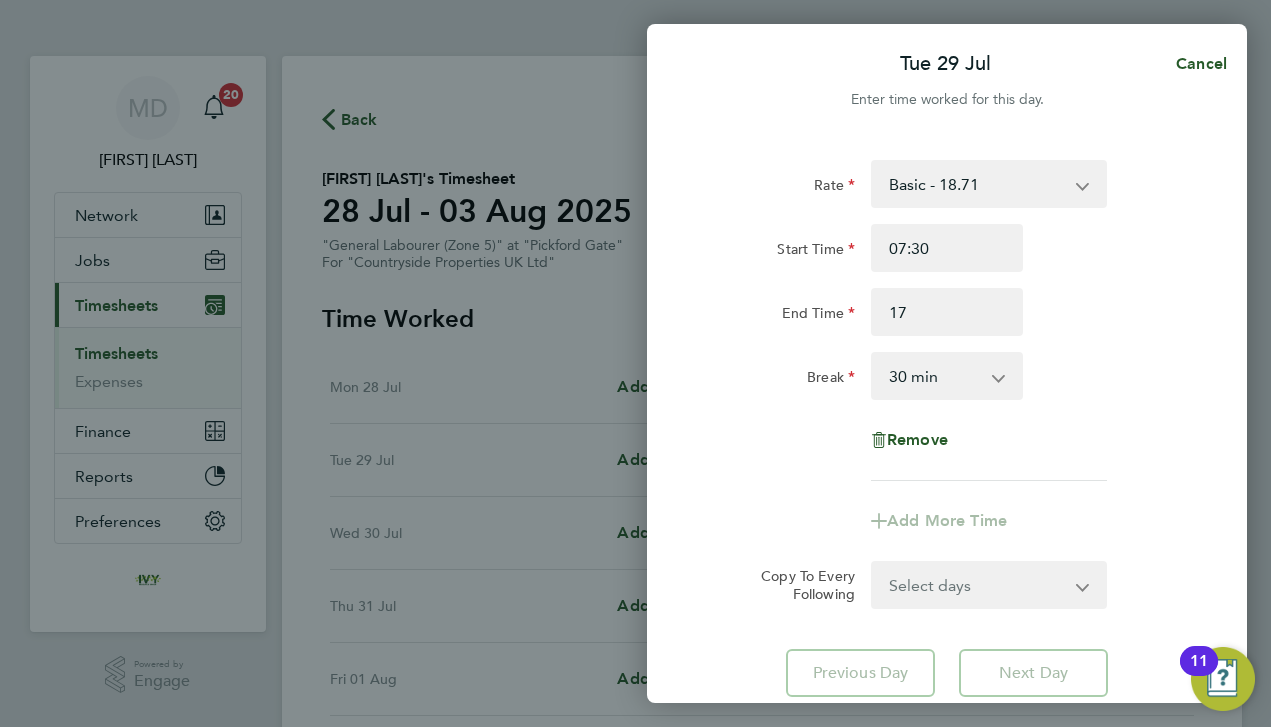 type on "17:00" 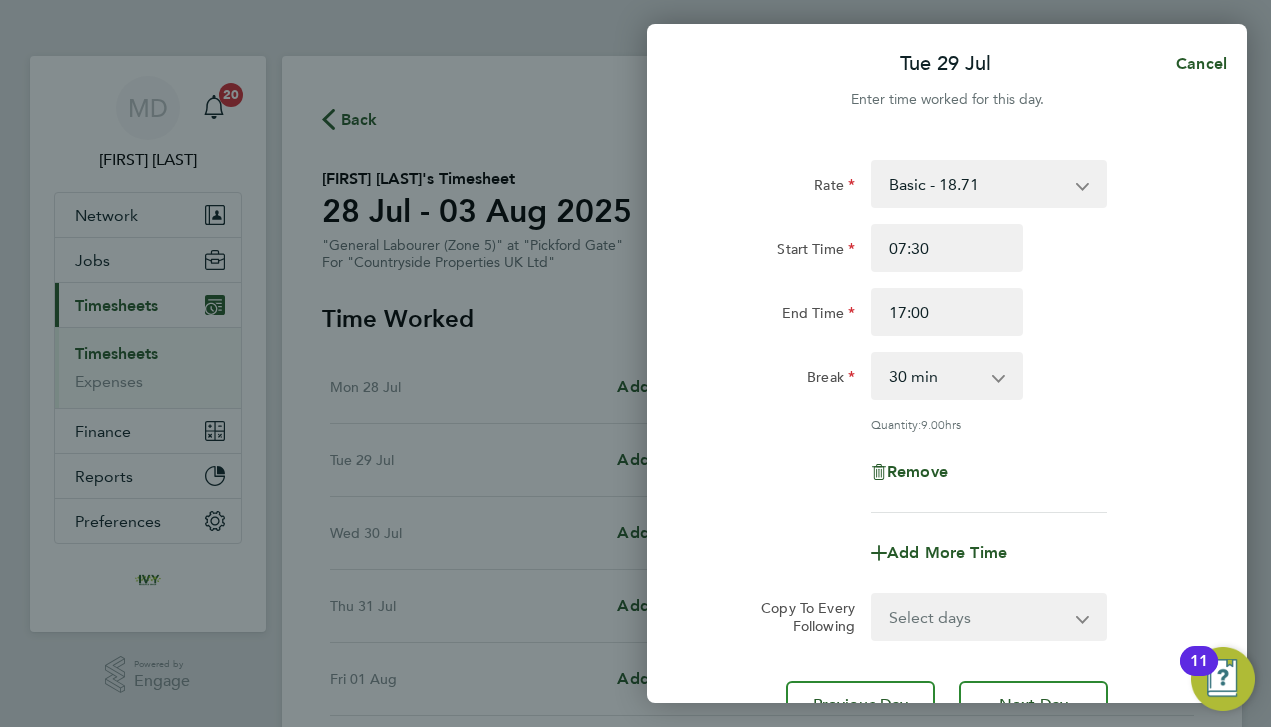 click on "Rate  Basic - 18.71
Start Time 07:30 End Time 17:00 Break  0 min   15 min   30 min   45 min   60 min   75 min   90 min
Quantity:  9.00  hrs
Remove" 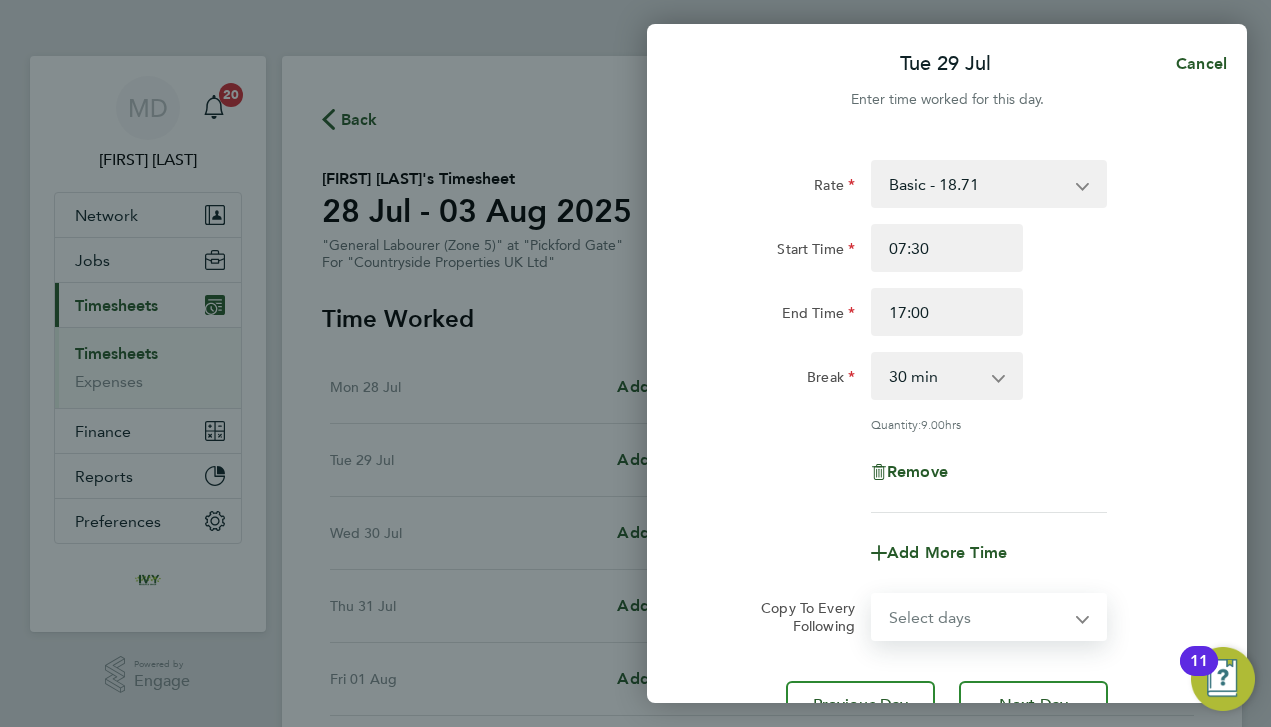select on "DAY" 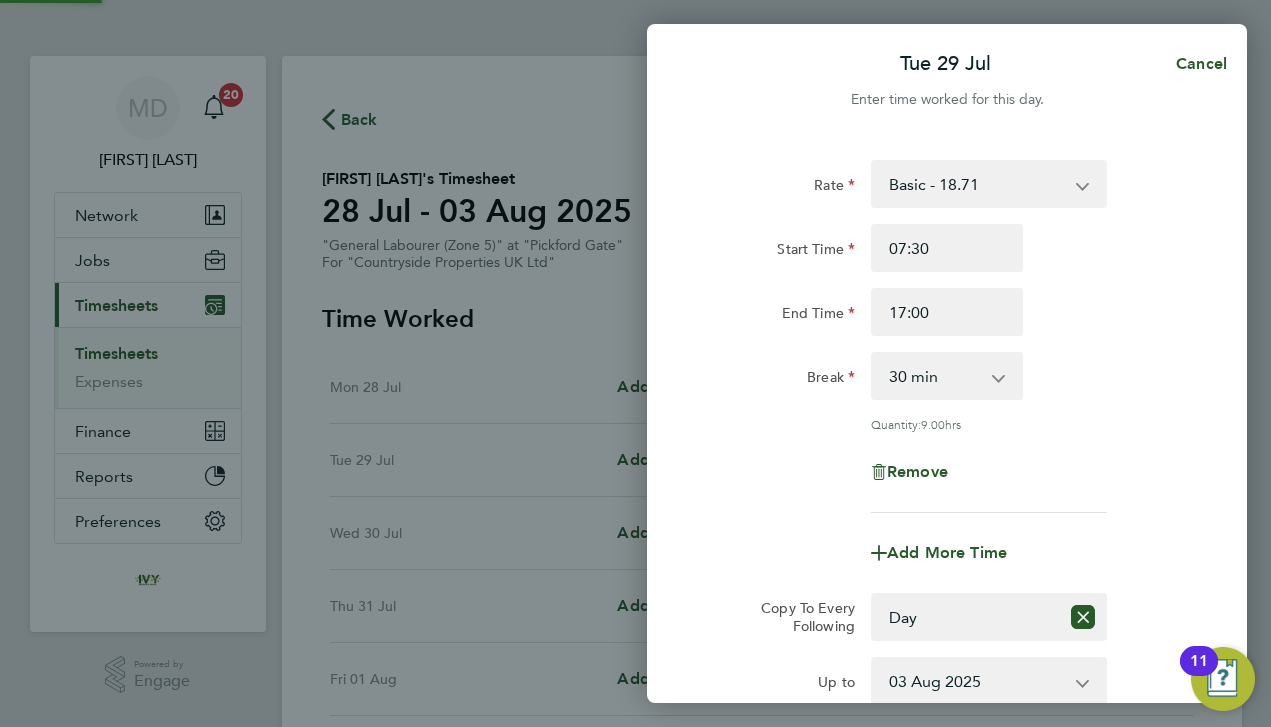 click on "Rate  Basic - 18.71
Start Time 07:30 End Time 17:00 Break  0 min   15 min   30 min   45 min   60 min   75 min   90 min
Quantity:  9.00  hrs
Remove
Add More Time  Copy To Every Following  Select days   Day   Weekday (Mon-Fri)   Weekend (Sat-Sun)   Wednesday   Thursday   Friday   Saturday   Sunday
Up to  30 Jul 2025   31 Jul 2025   01 Aug 2025   02 Aug 2025   03 Aug 2025
Affected dates: 30 Jul 2025 - 03 Aug 2025" 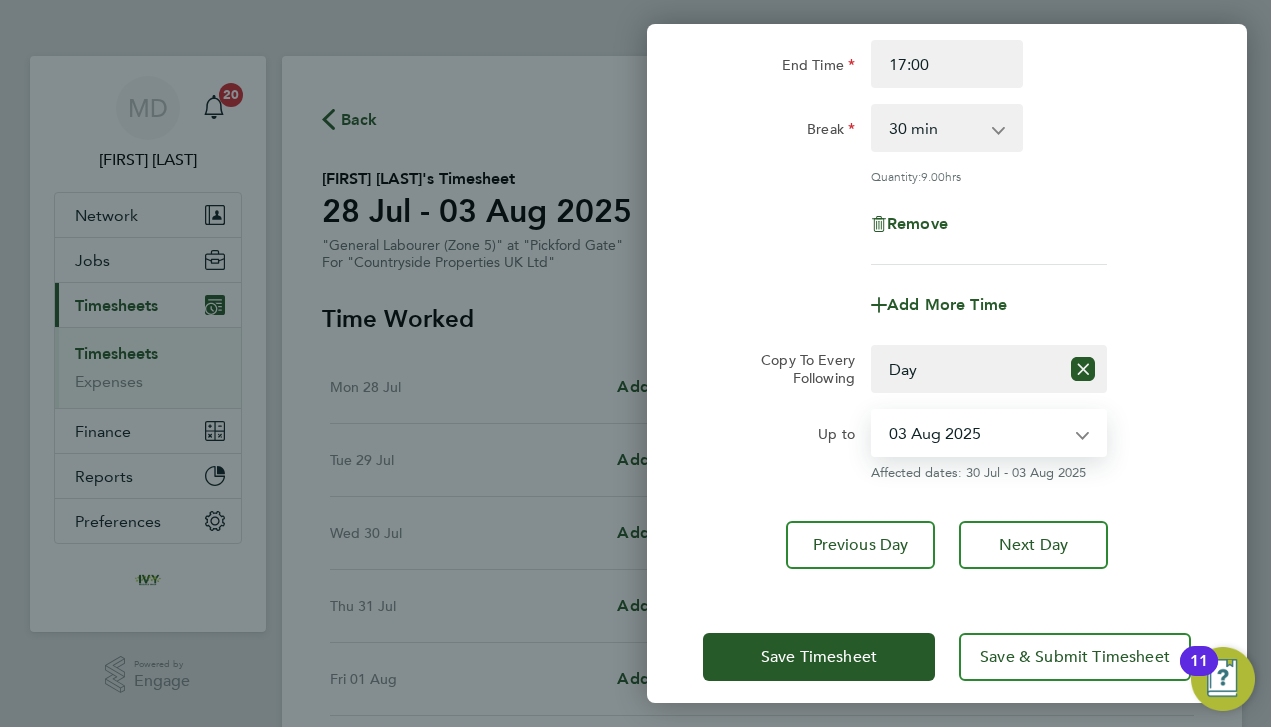 select on "2025-08-01" 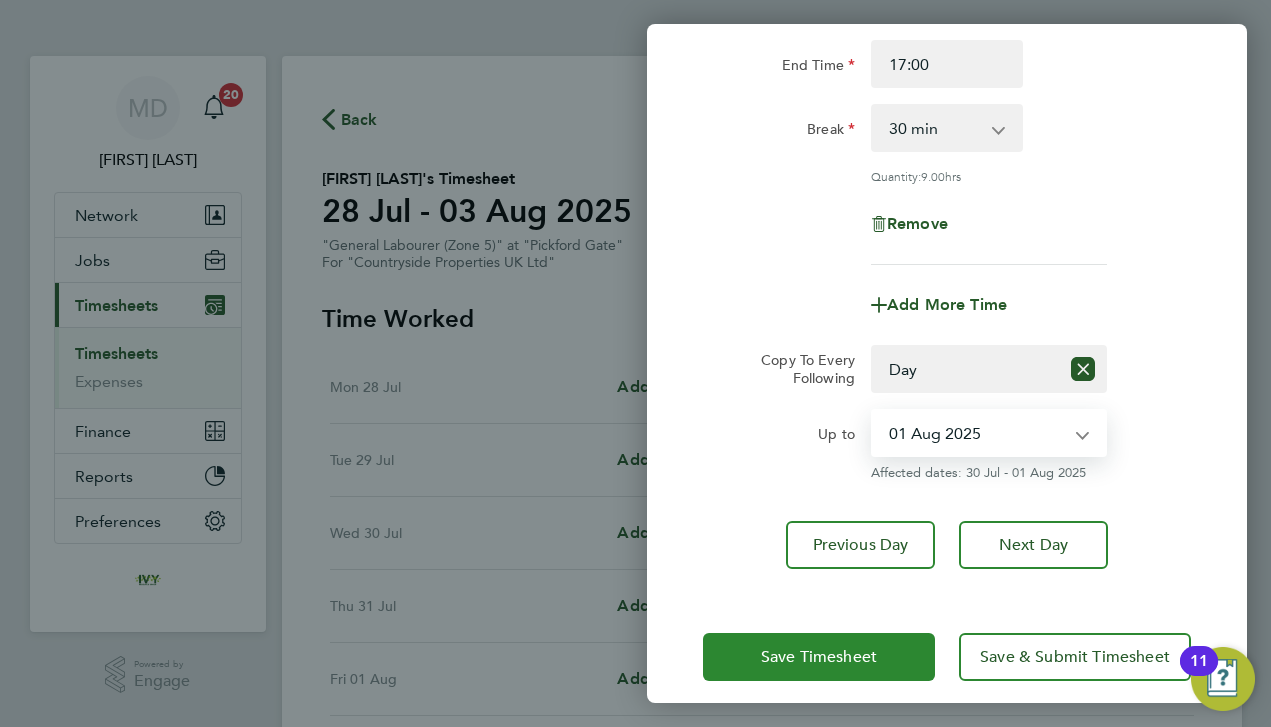 click on "Save Timesheet" 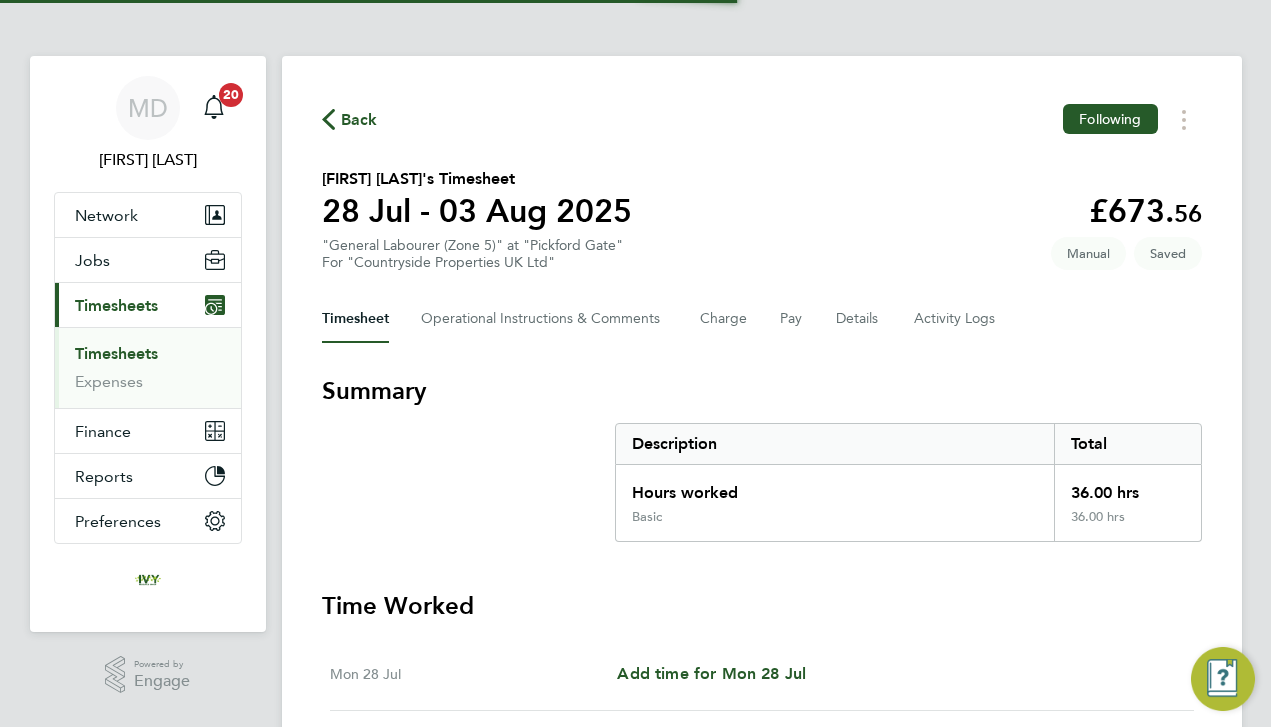 click on "Summary   Description   Total   Hours worked   36.00 hrs   Basic   36.00 hrs" at bounding box center (762, 458) 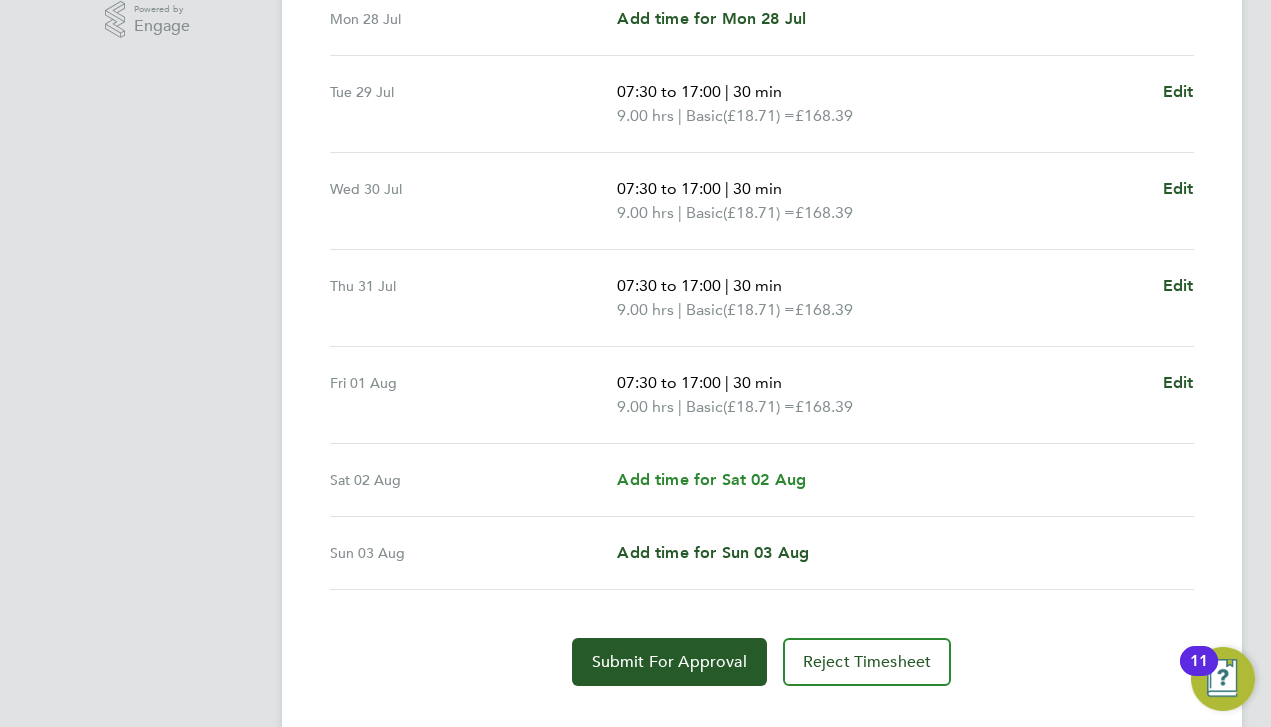 click on "Add time for Sat 02 Aug" at bounding box center [711, 479] 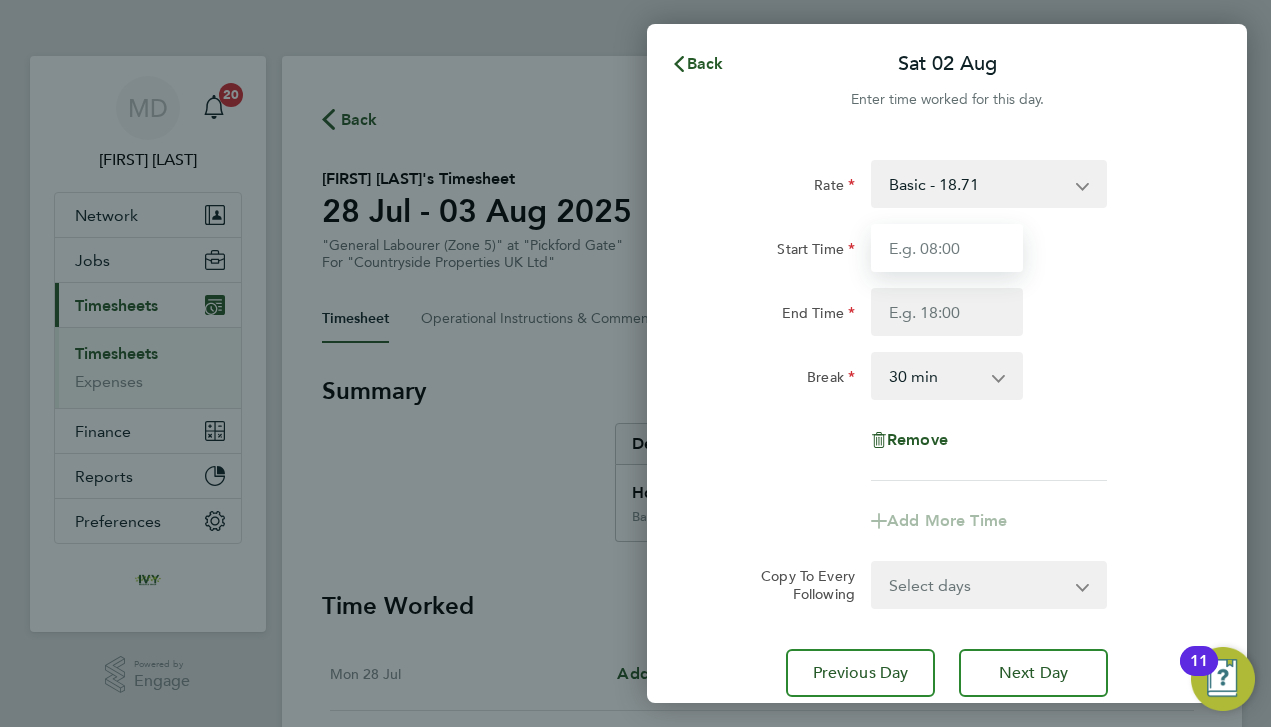 click on "Start Time" at bounding box center (947, 248) 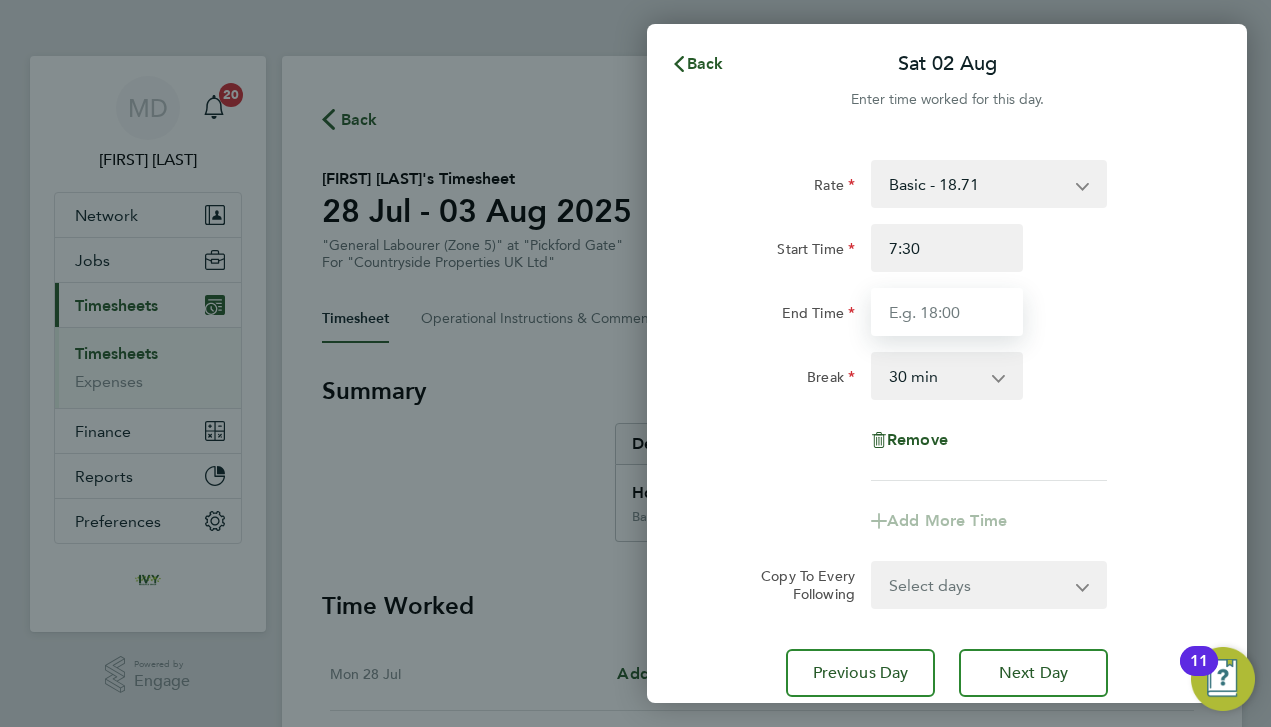 type on "07:30" 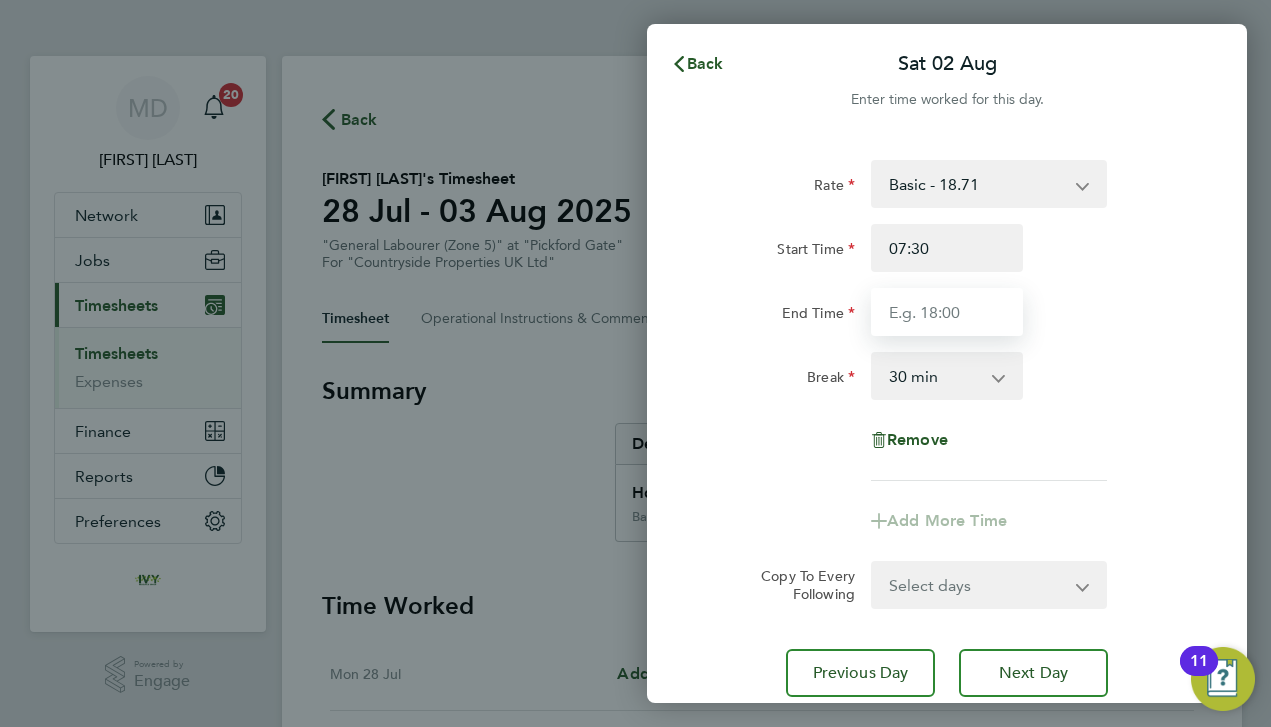 click on "End Time" at bounding box center (947, 312) 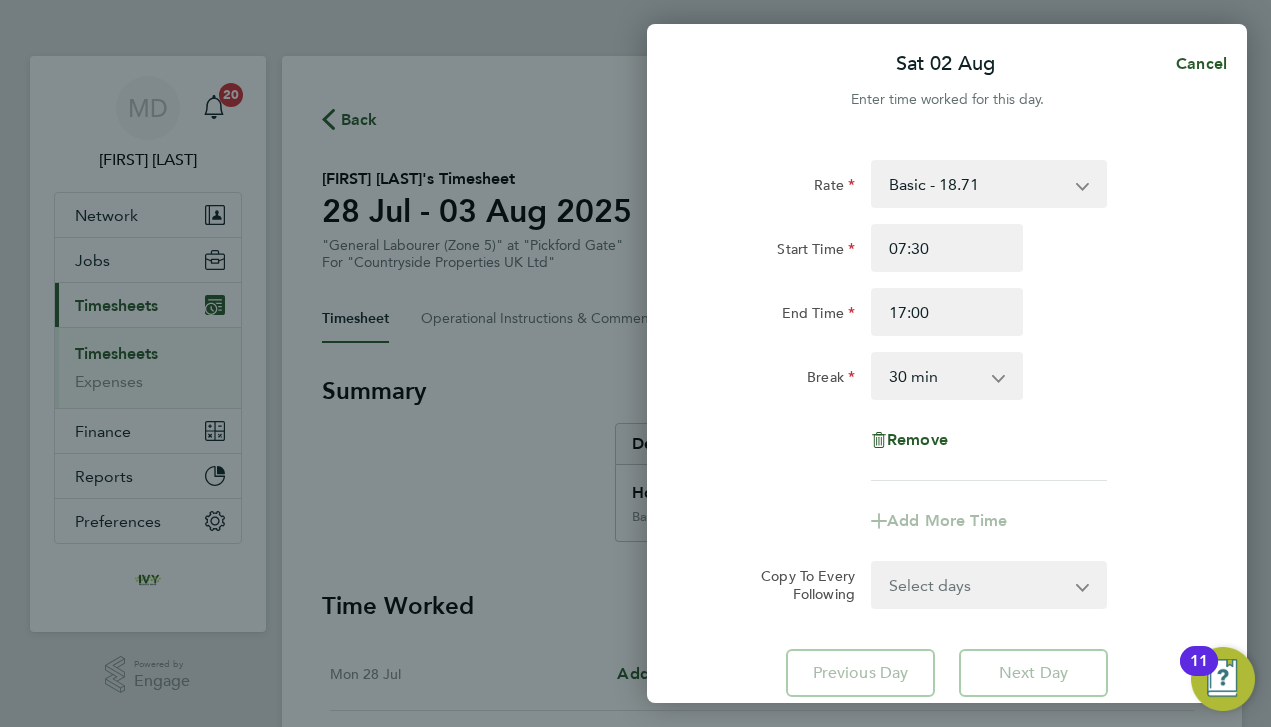 click on "Break" 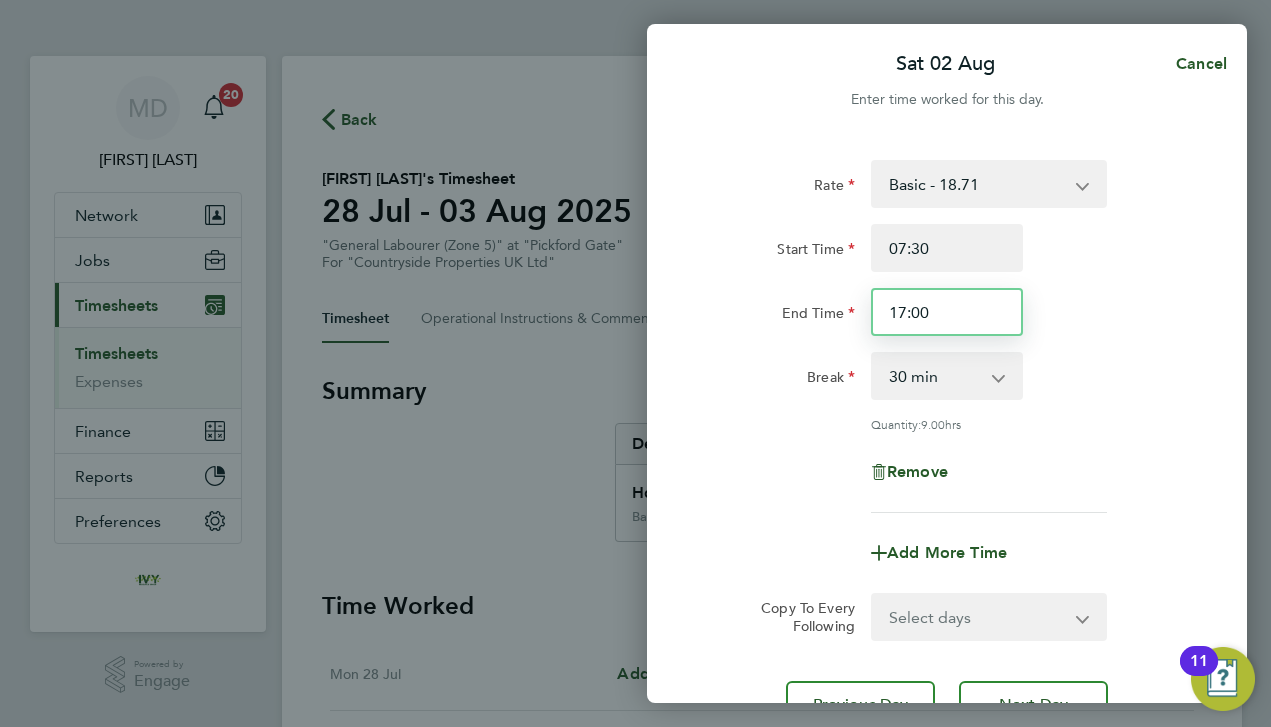 drag, startPoint x: 940, startPoint y: 297, endPoint x: 831, endPoint y: 288, distance: 109.370926 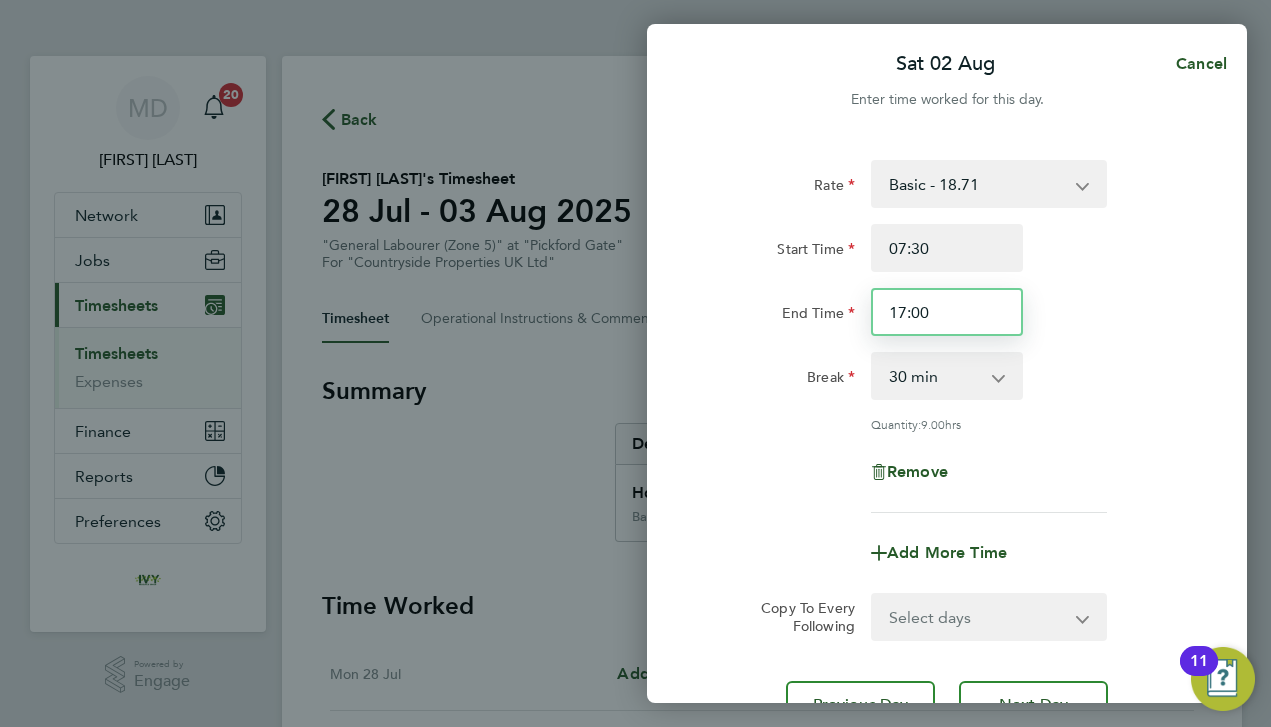 drag, startPoint x: 964, startPoint y: 312, endPoint x: 814, endPoint y: 316, distance: 150.05333 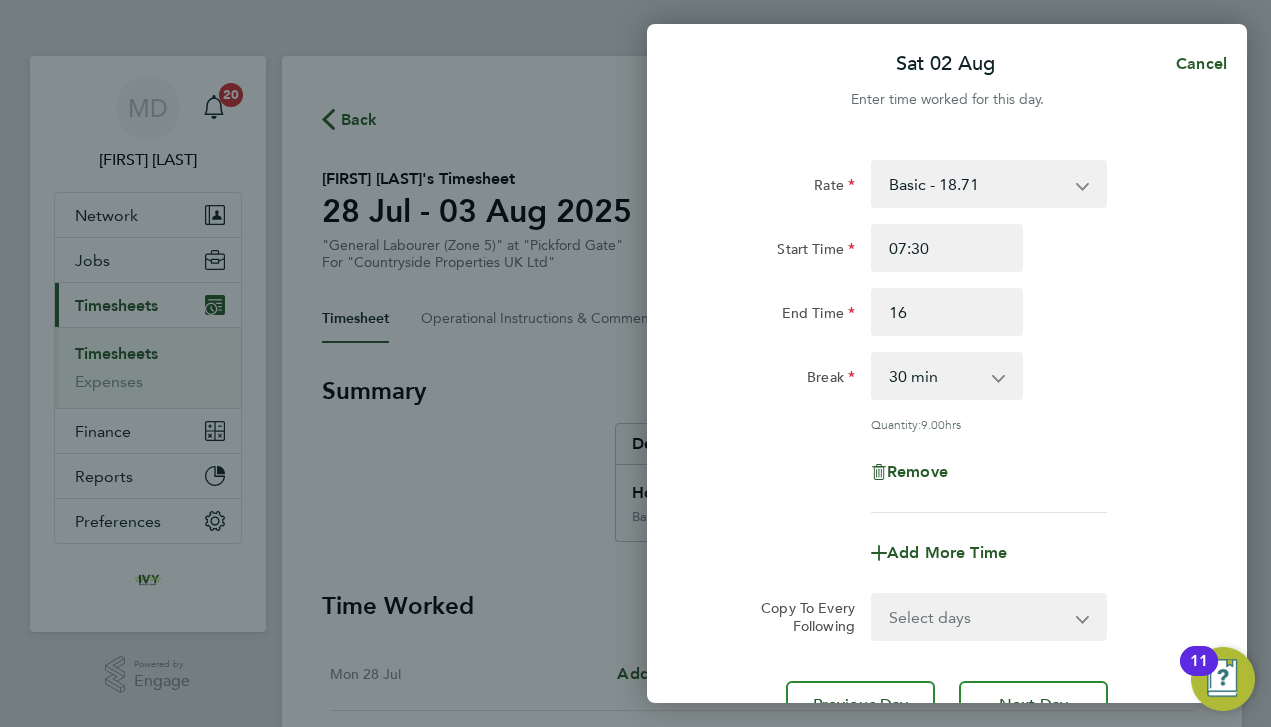 type on "16:00" 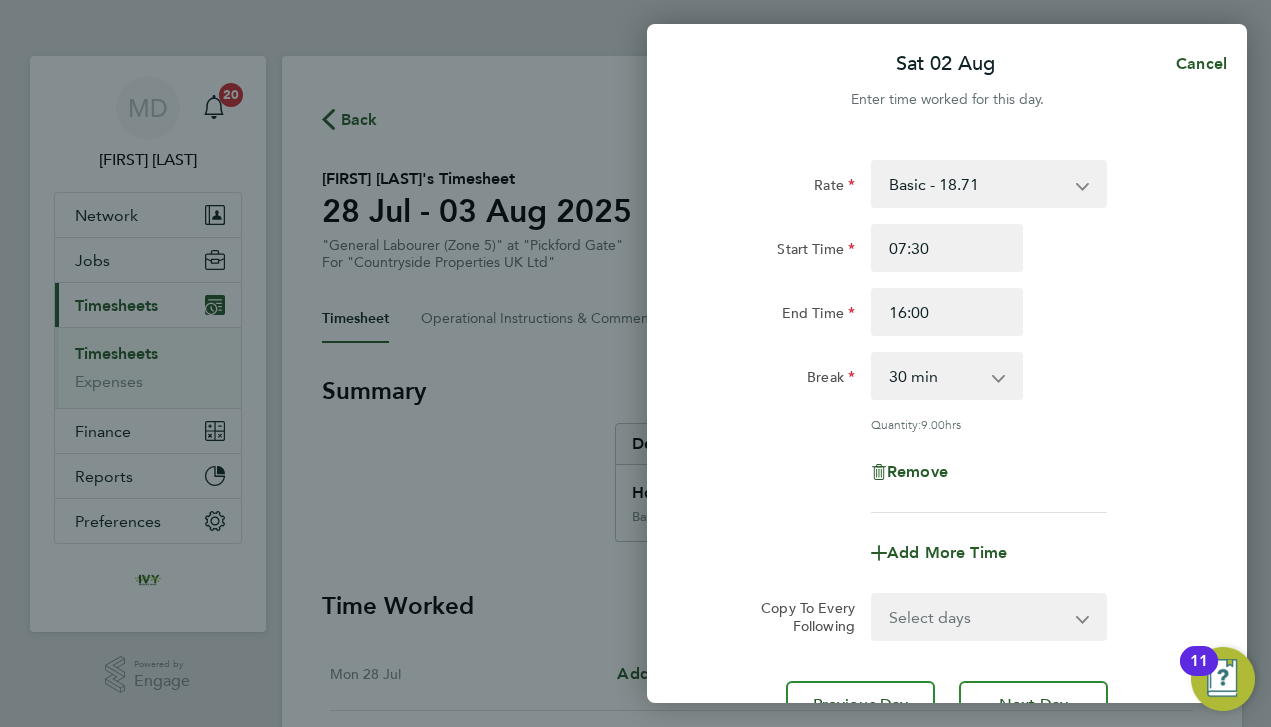 click on "Break  0 min   15 min   30 min   45 min   60 min   75 min   90 min" 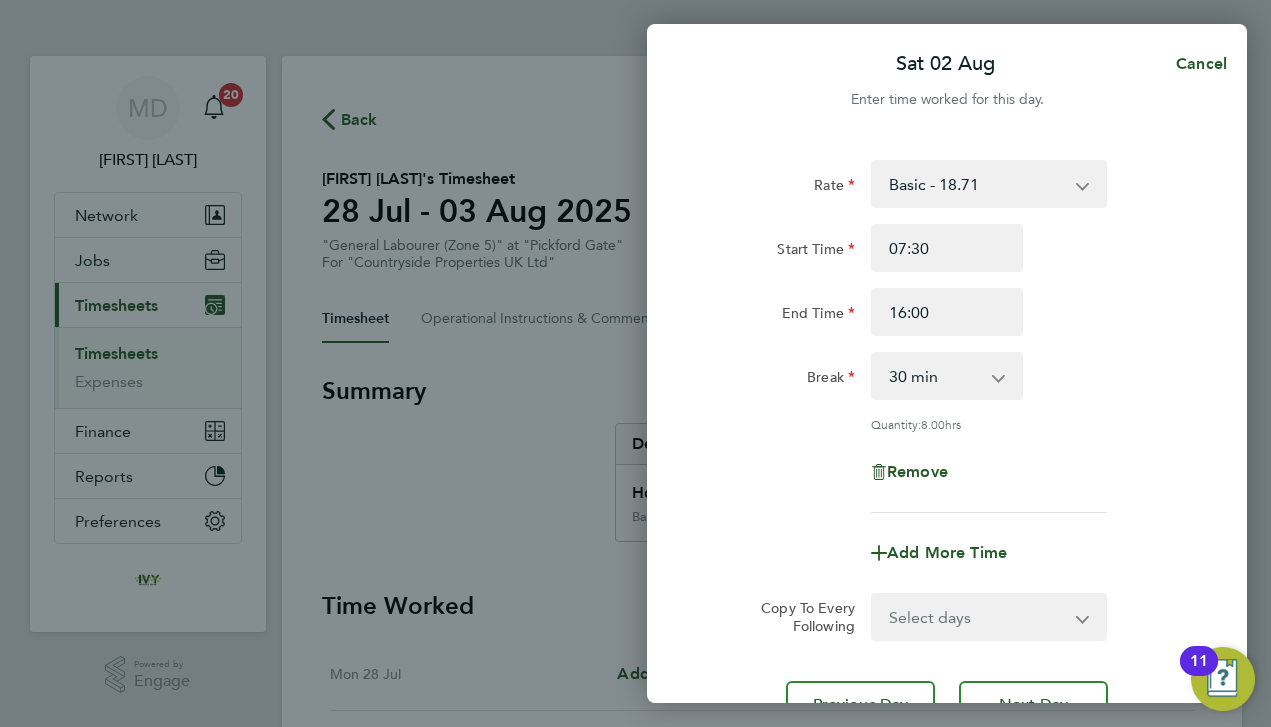 click on "Rate  Basic - 18.71
Start Time 07:30 End Time 16:00 Break  0 min   15 min   30 min   45 min   60 min   75 min   90 min
Quantity:  8.00  hrs
Remove
Add More Time  Copy To Every Following  Select days   Sunday
Previous Day   Next Day" 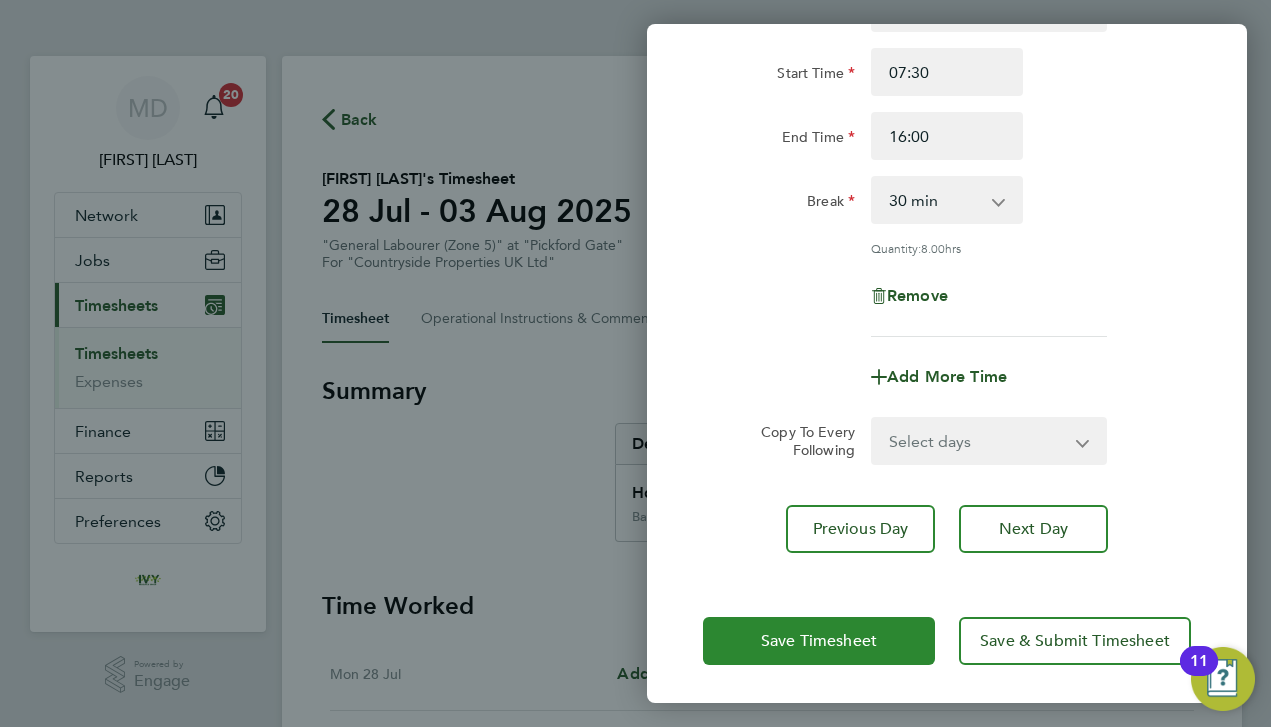 click on "Save Timesheet" 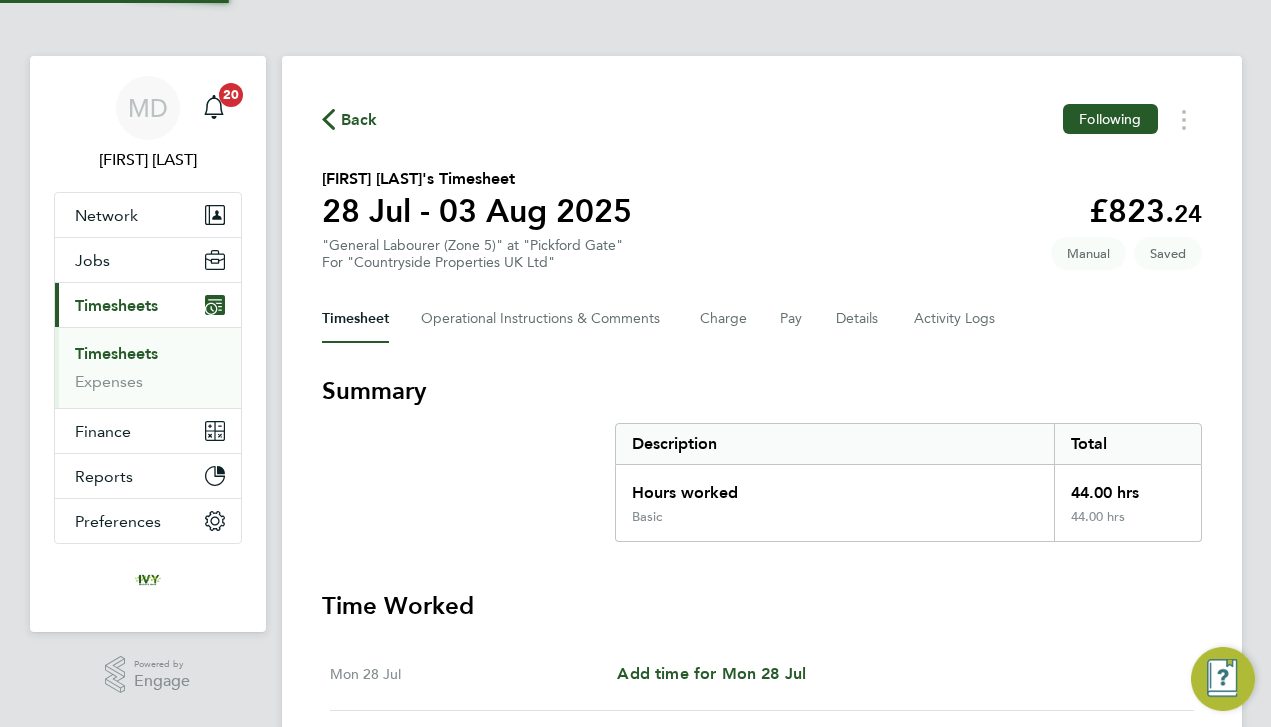 click on "Summary   Description   Total   Hours worked   44.00 hrs   Basic   44.00 hrs   Time Worked   Mon 28 Jul   Add time for Mon 28 Jul   Add time for Mon 28 Jul   Tue 29 Jul   07:30 to 17:00   |   30 min   9.00 hrs   |   Basic   (£18.71) =   £168.39   Edit   Wed 30 Jul   07:30 to 17:00   |   30 min   9.00 hrs   |   Basic   (£18.71) =   £168.39   Edit   Thu 31 Jul   07:30 to 17:00   |   30 min   9.00 hrs   |   Basic   (£18.71) =   £168.39   Edit   Fri 01 Aug   07:30 to 17:00   |   30 min   9.00 hrs   |   Basic   (£18.71) =   £168.39   Edit   Sat 02 Aug   07:30 to 16:00   |   30 min   8.00 hrs   |   Basic   (£18.71) =   £149.68   Edit   Sun 03 Aug   Add time for Sun 03 Aug   Add time for Sun 03 Aug   Submit For Approval   Reject Timesheet" at bounding box center (762, 870) 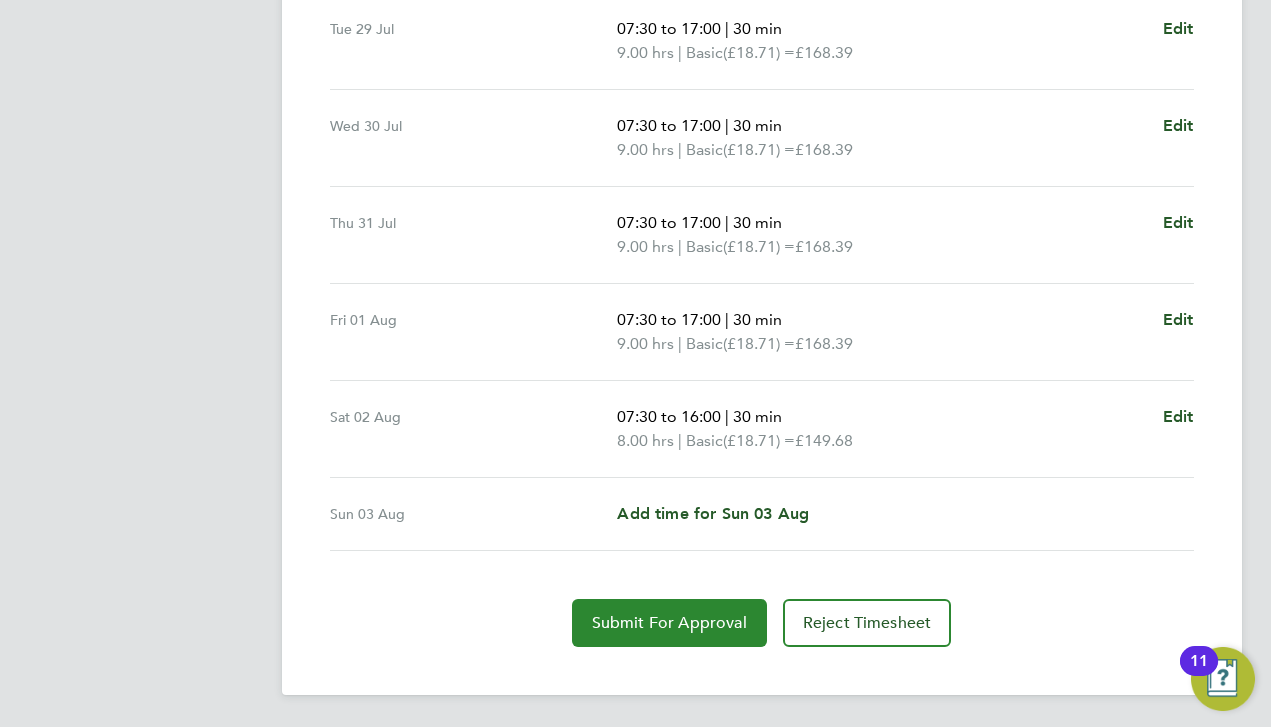 click on "Submit For Approval" 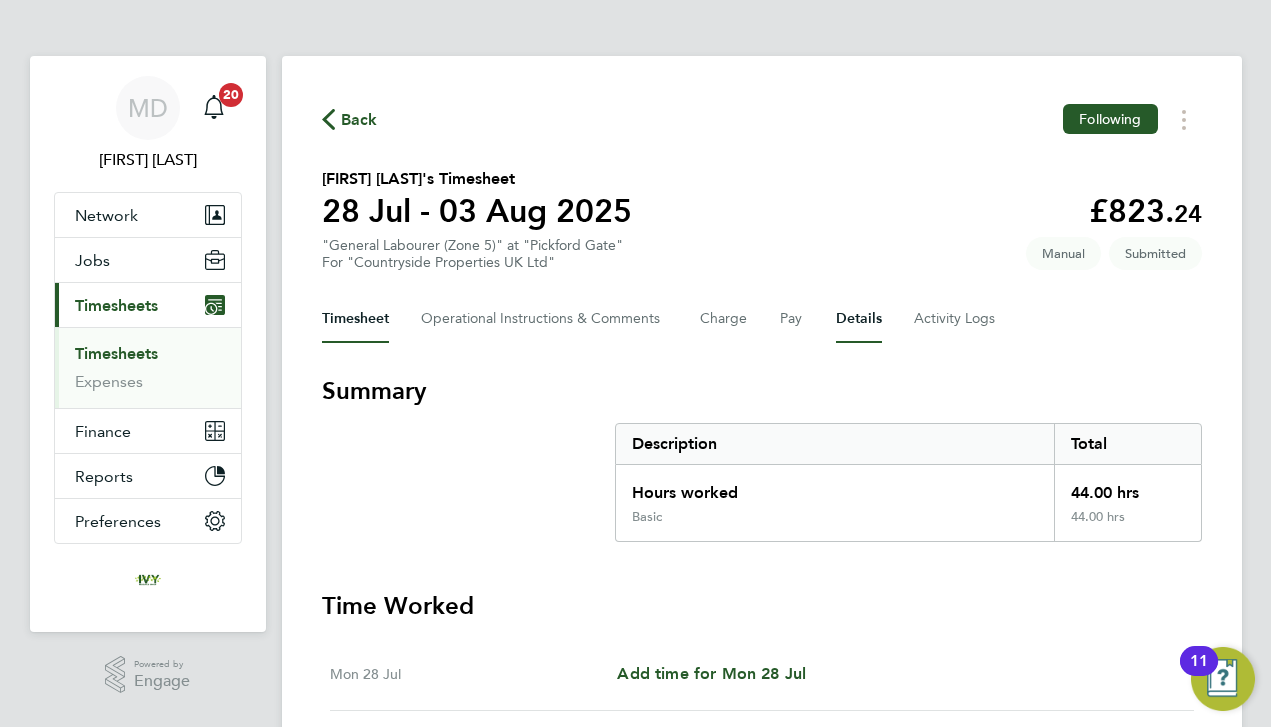 click on "Details" at bounding box center [859, 319] 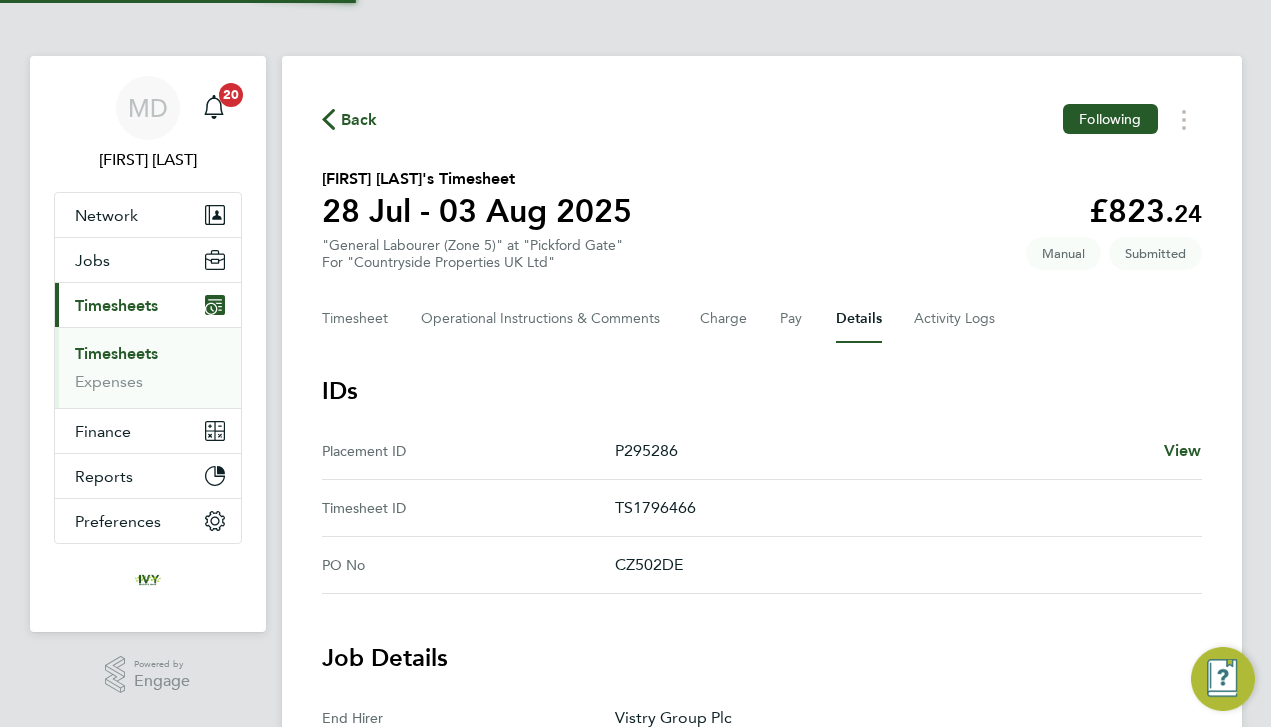 type 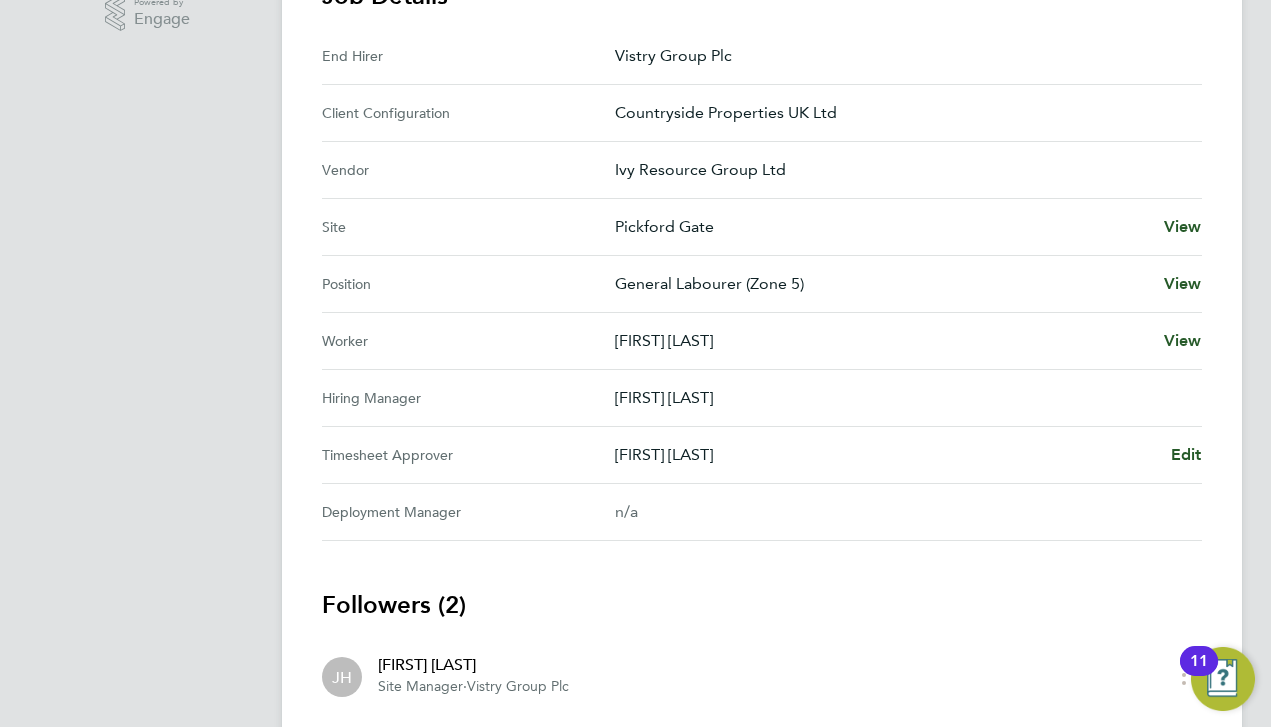 scroll, scrollTop: 714, scrollLeft: 0, axis: vertical 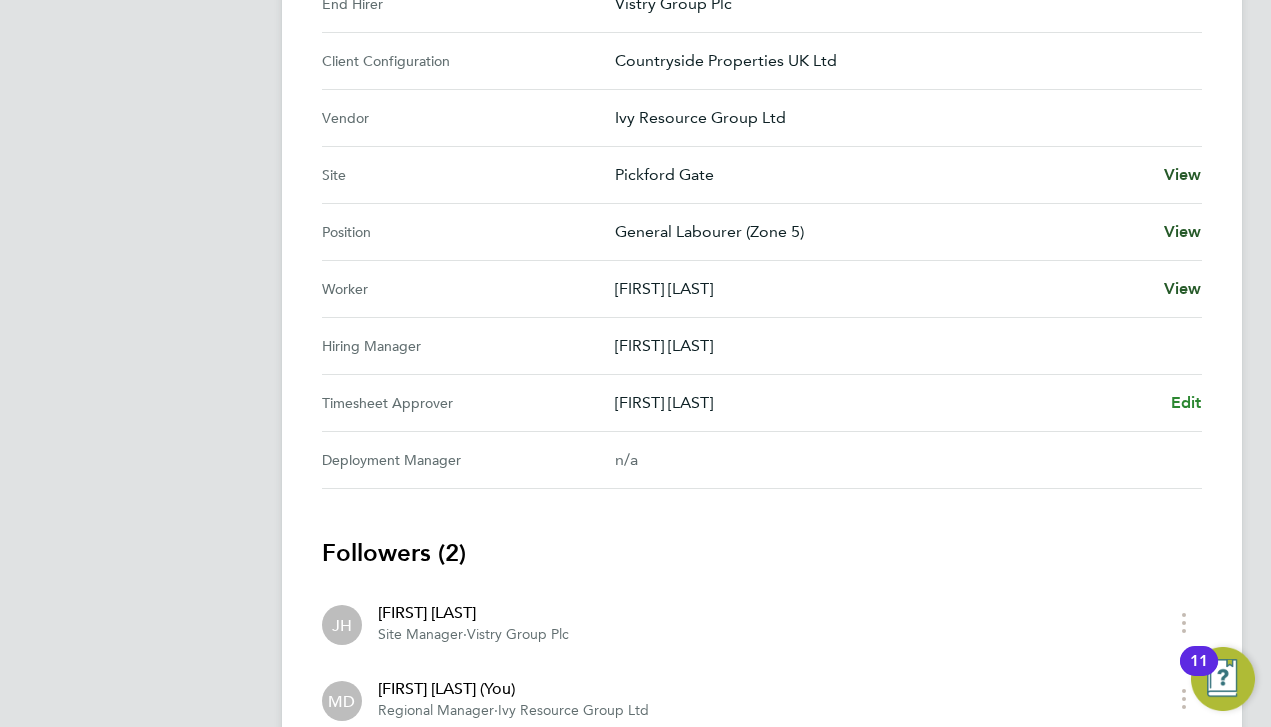 click on "Edit" at bounding box center [1186, 402] 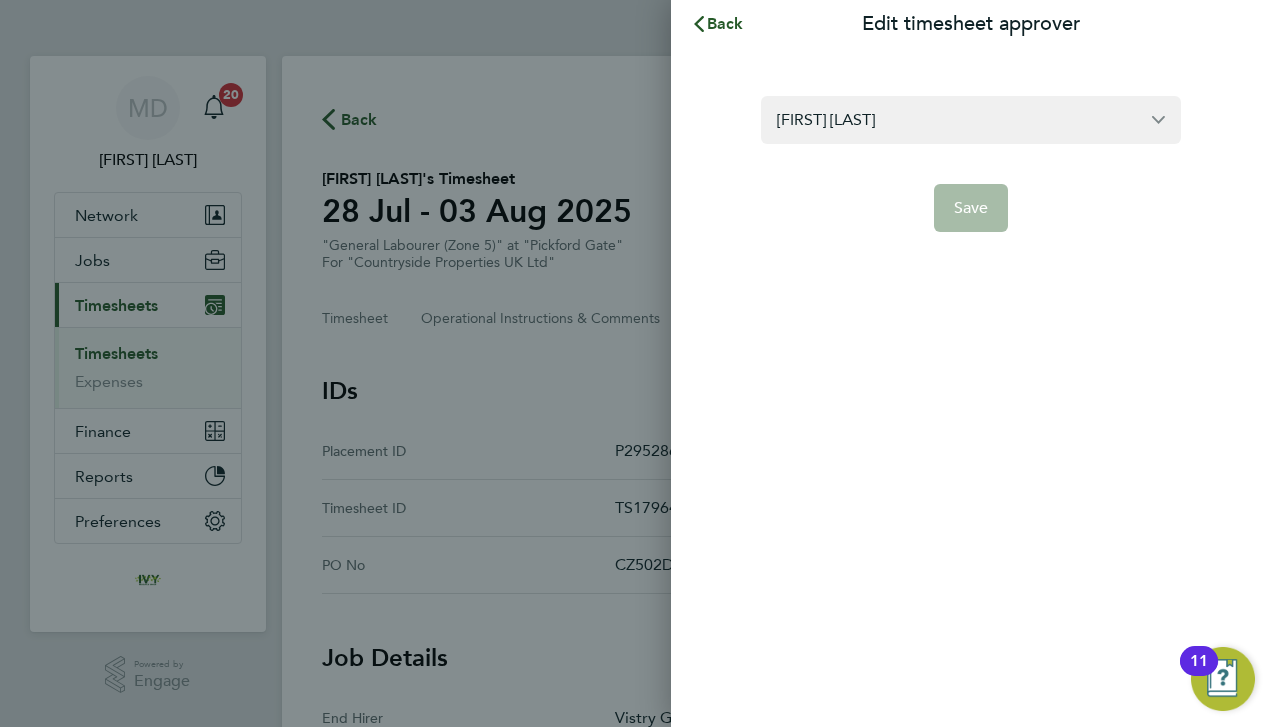 scroll, scrollTop: 0, scrollLeft: 0, axis: both 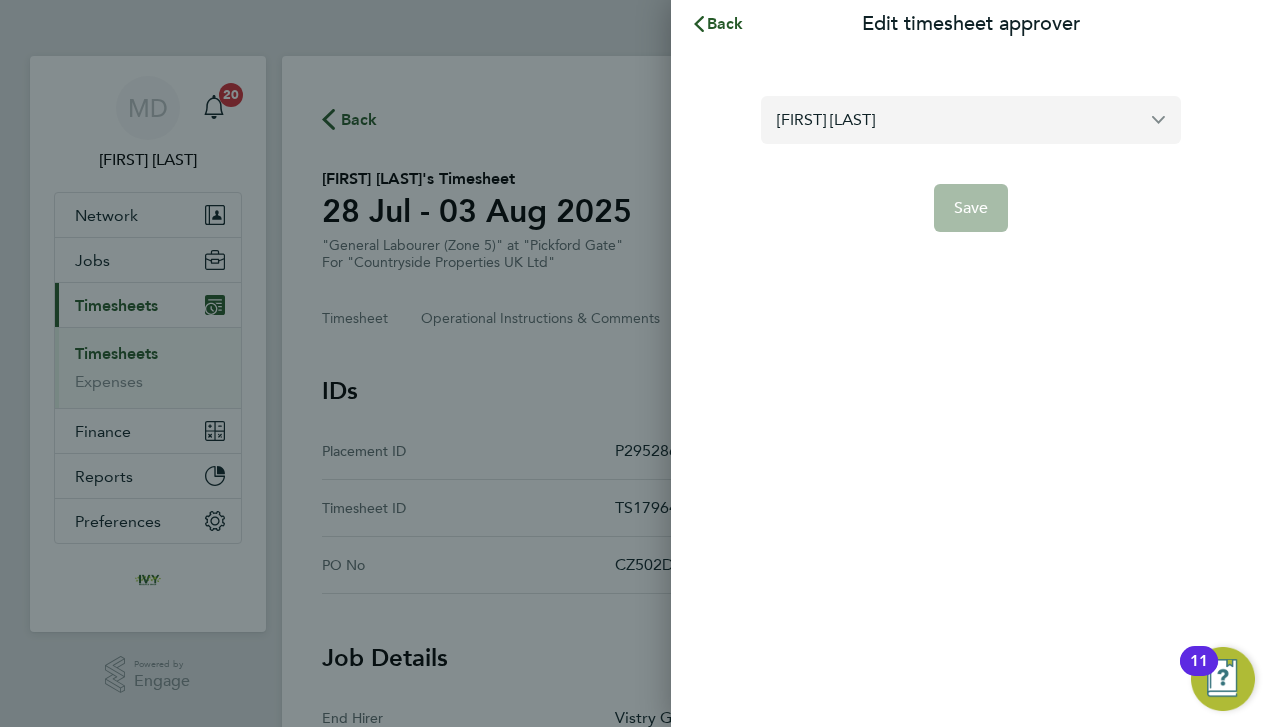 click on "[FIRST] [LAST]" at bounding box center (971, 119) 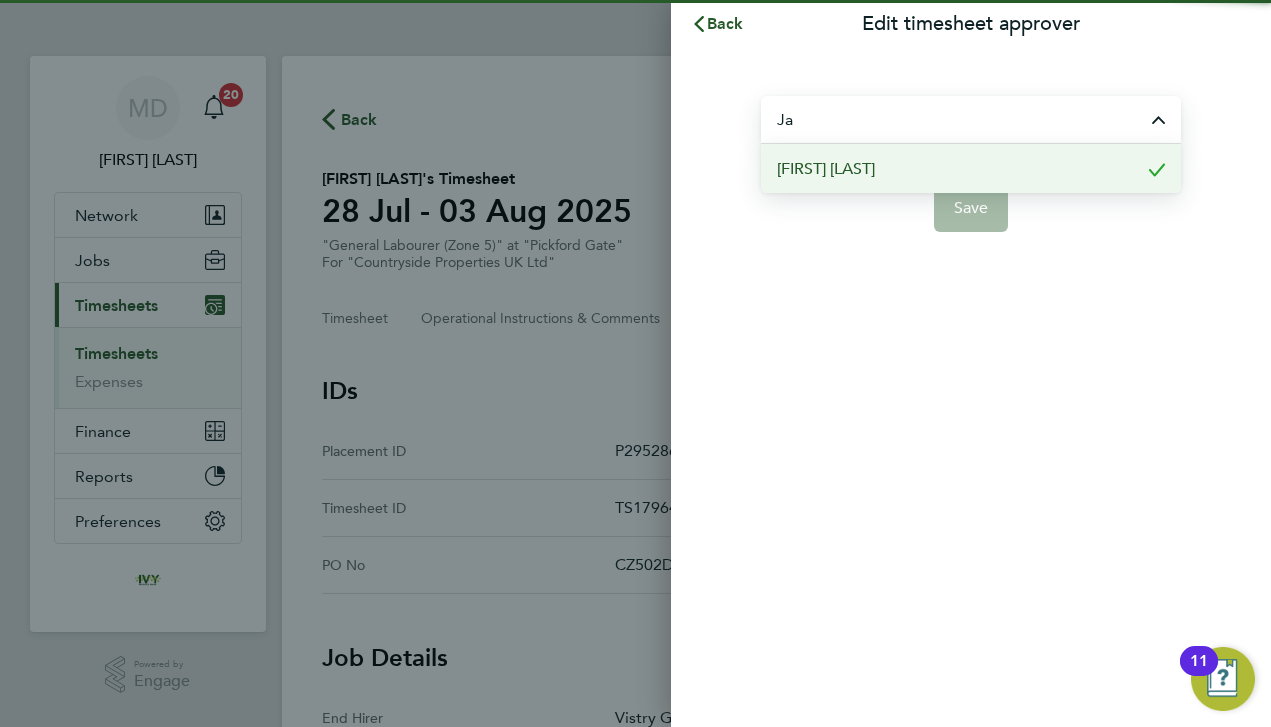 type on "J" 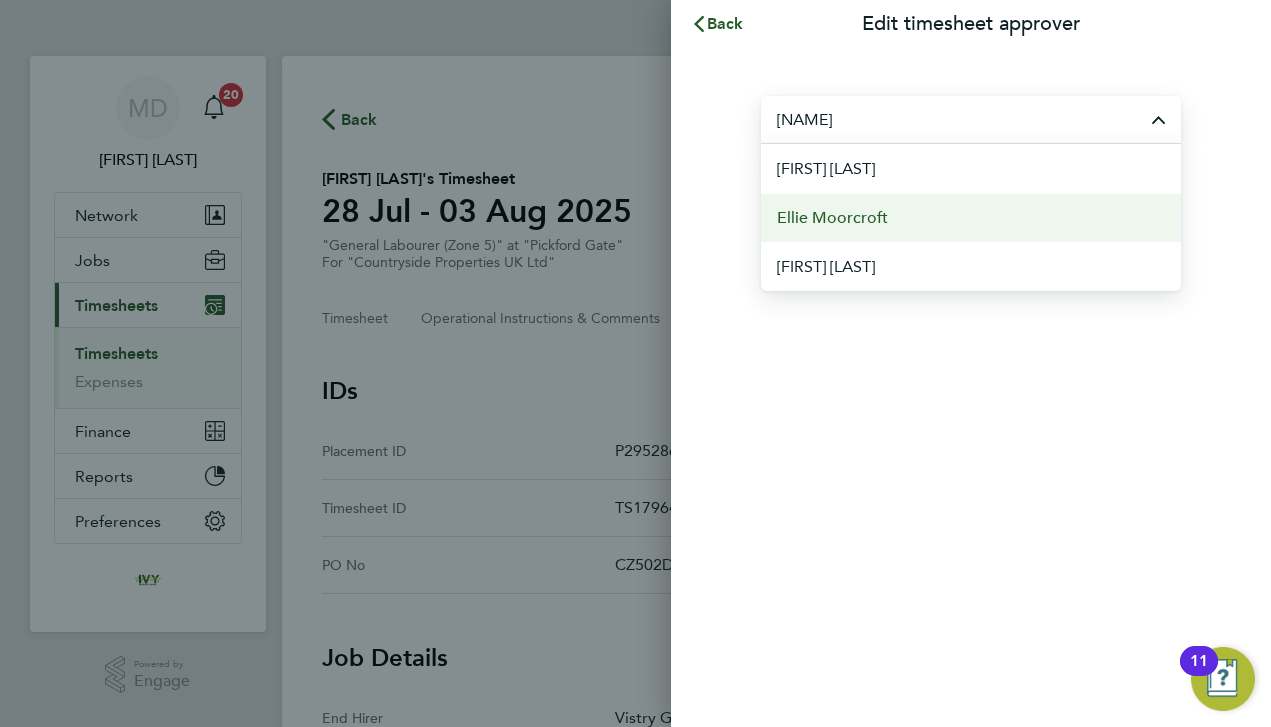 drag, startPoint x: 952, startPoint y: 133, endPoint x: 942, endPoint y: 218, distance: 85.58621 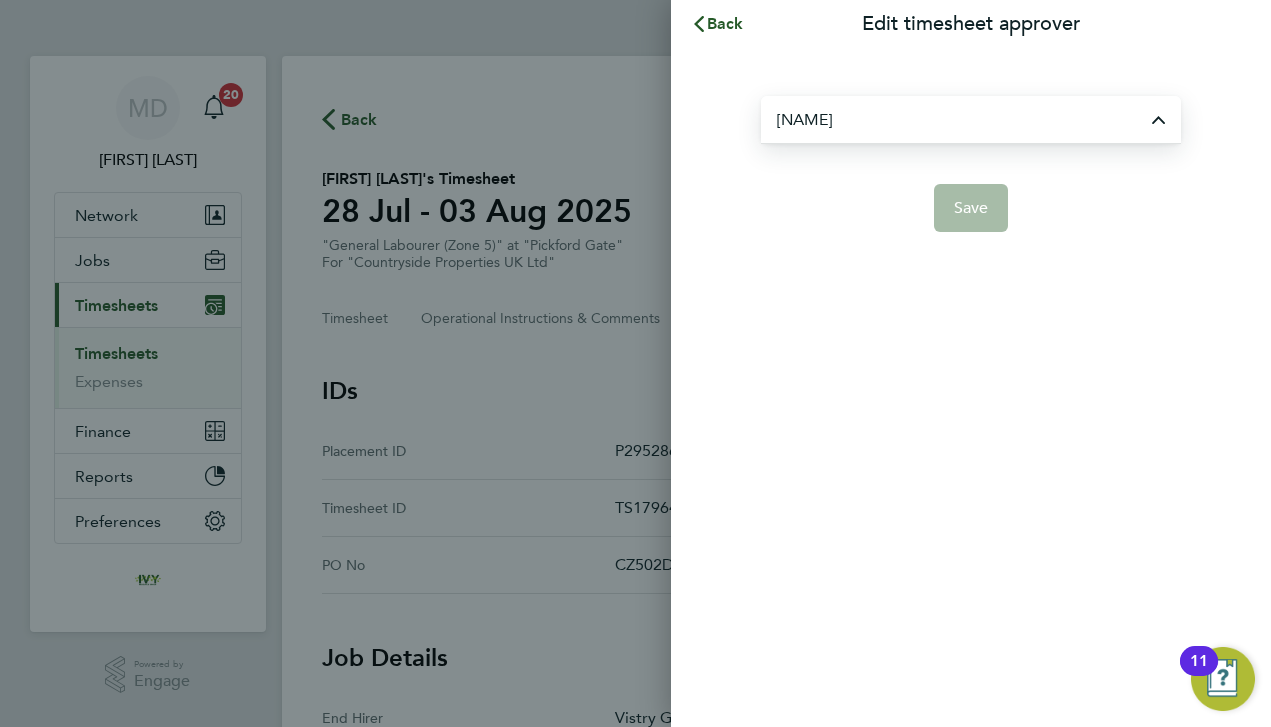 type on "Ellie Moorcroft" 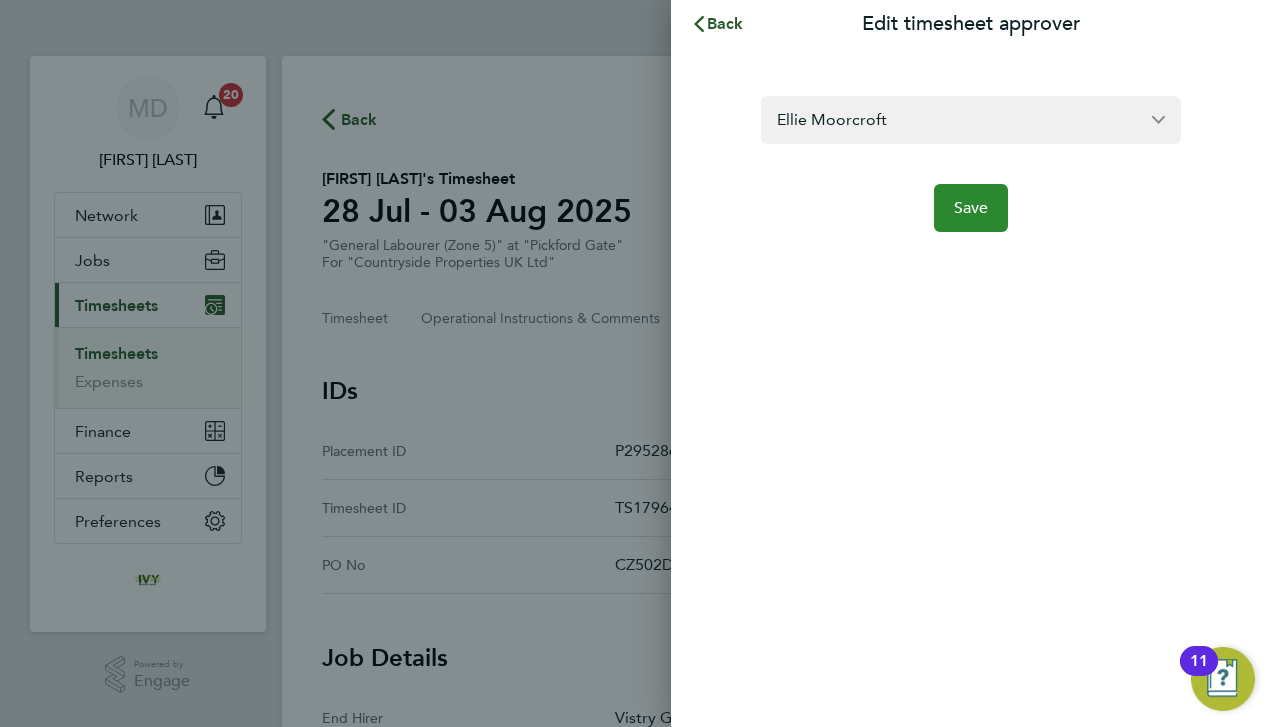 click on "Save" 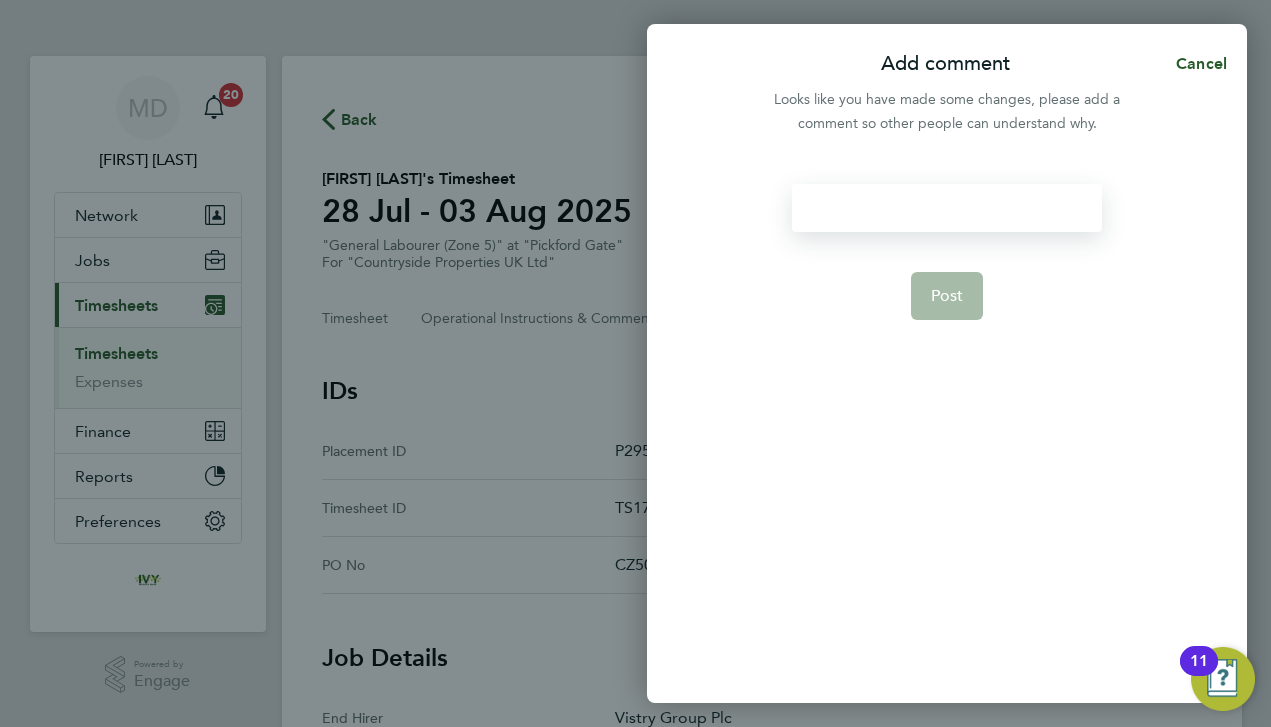 click at bounding box center [946, 208] 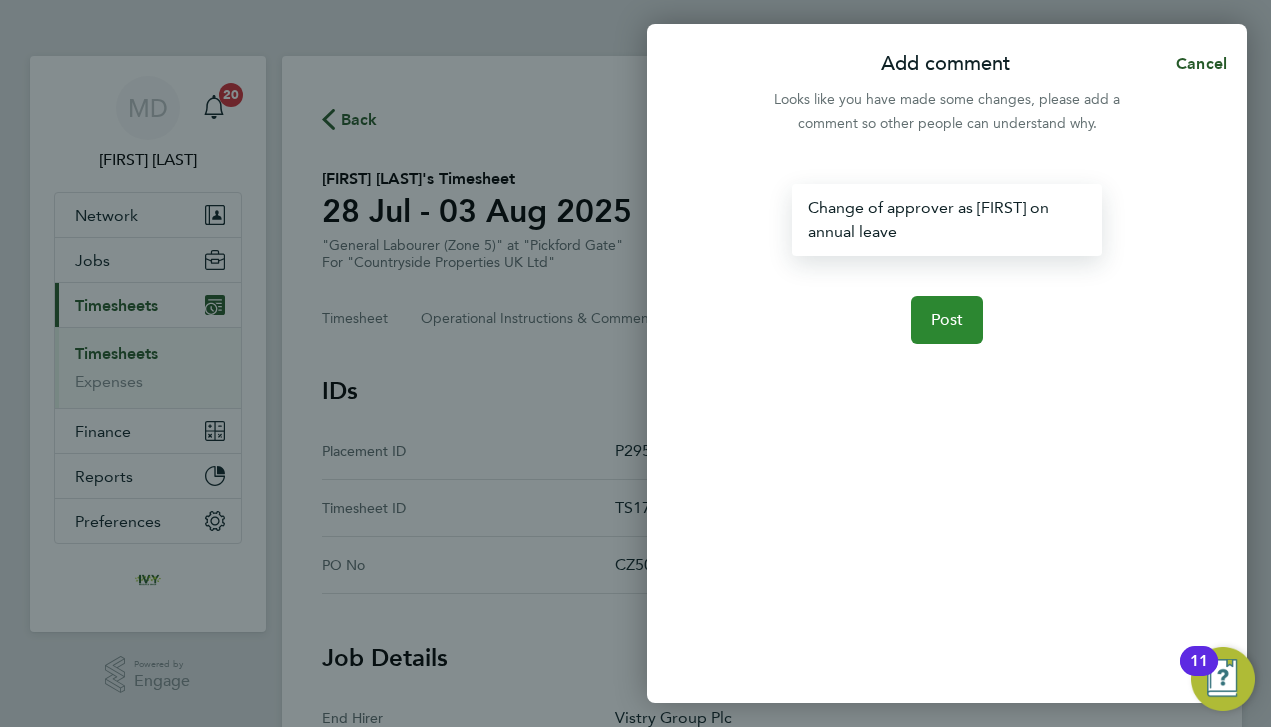 click on "Post" 